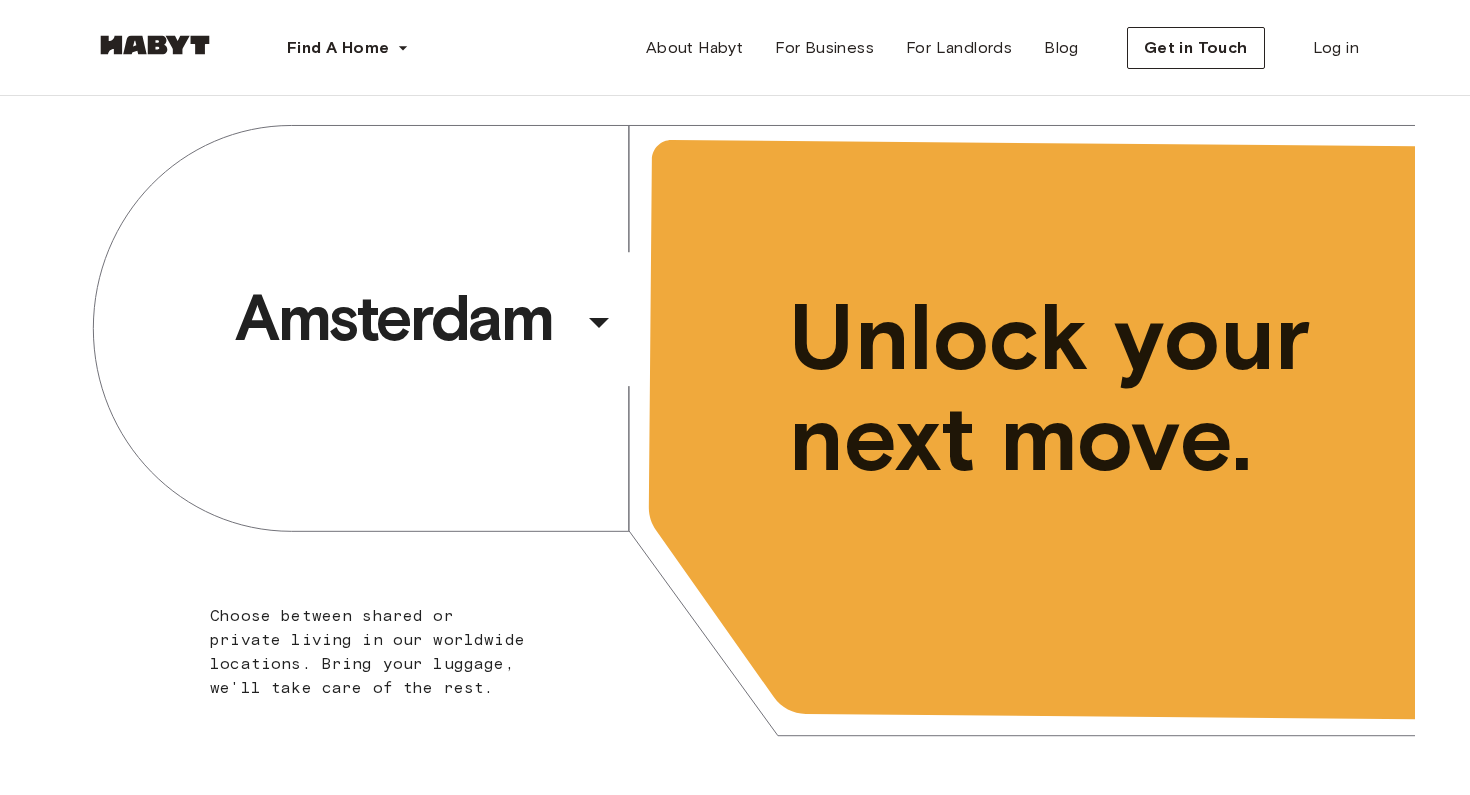 scroll, scrollTop: 0, scrollLeft: 0, axis: both 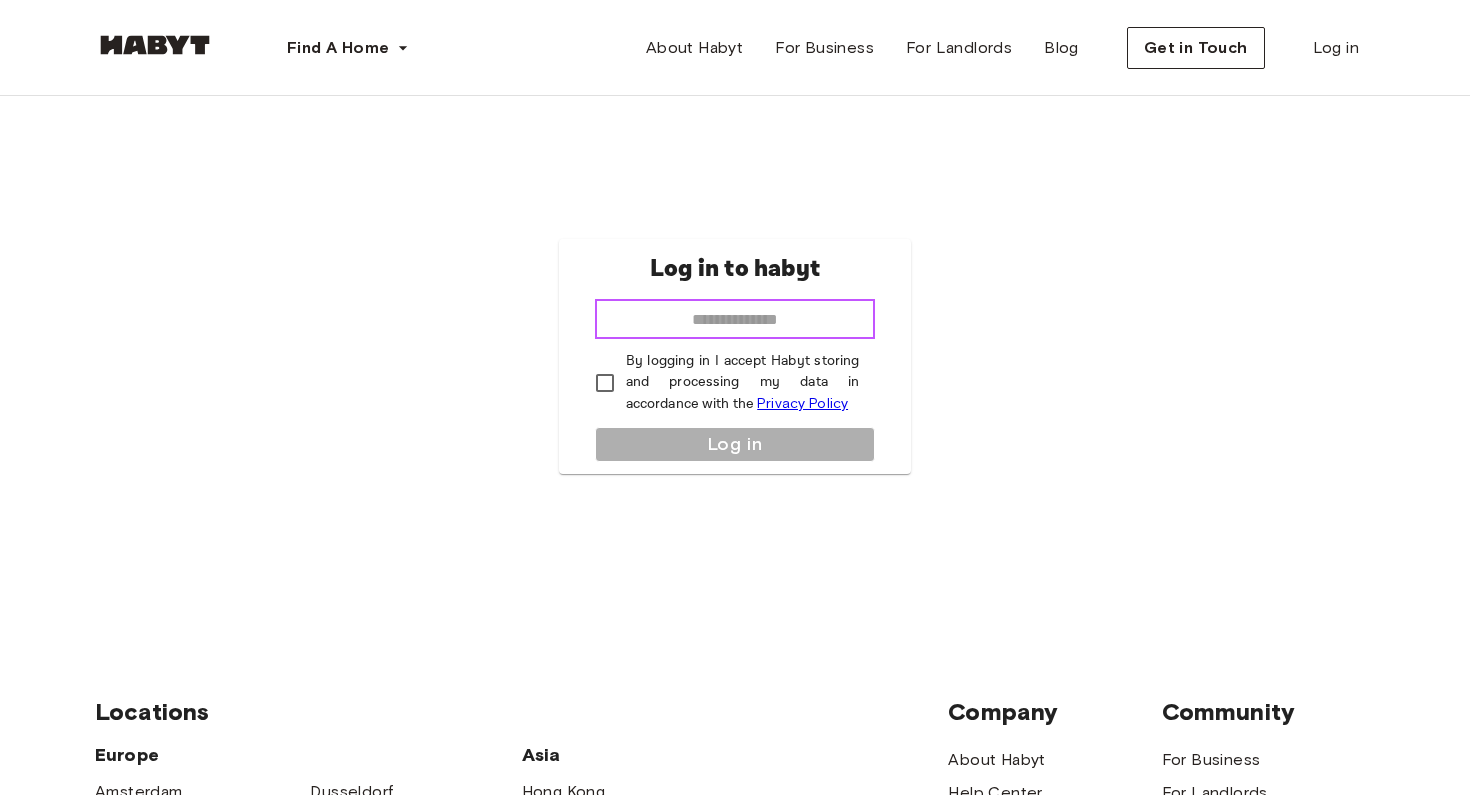 type on "**********" 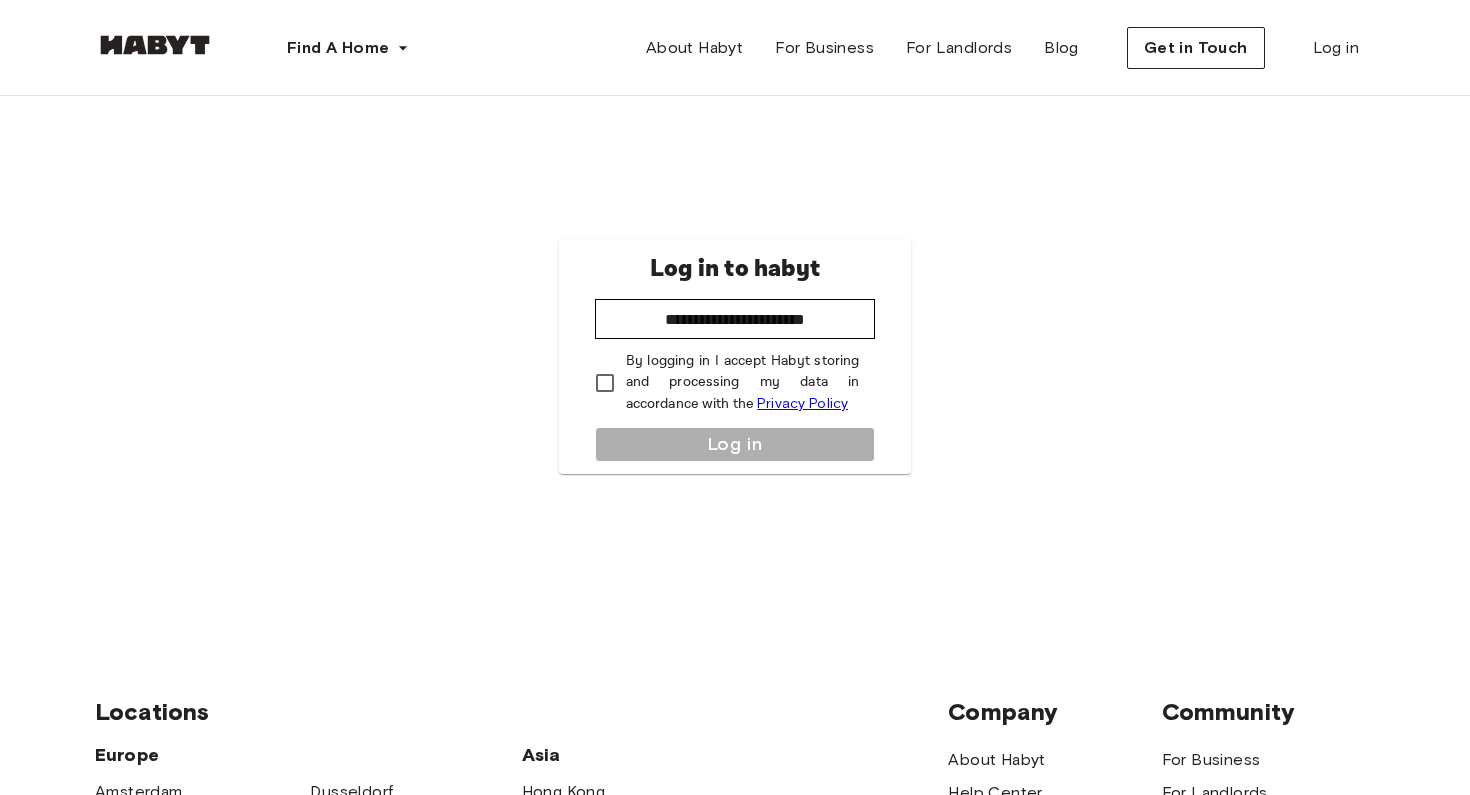 click on "**********" at bounding box center (735, 356) 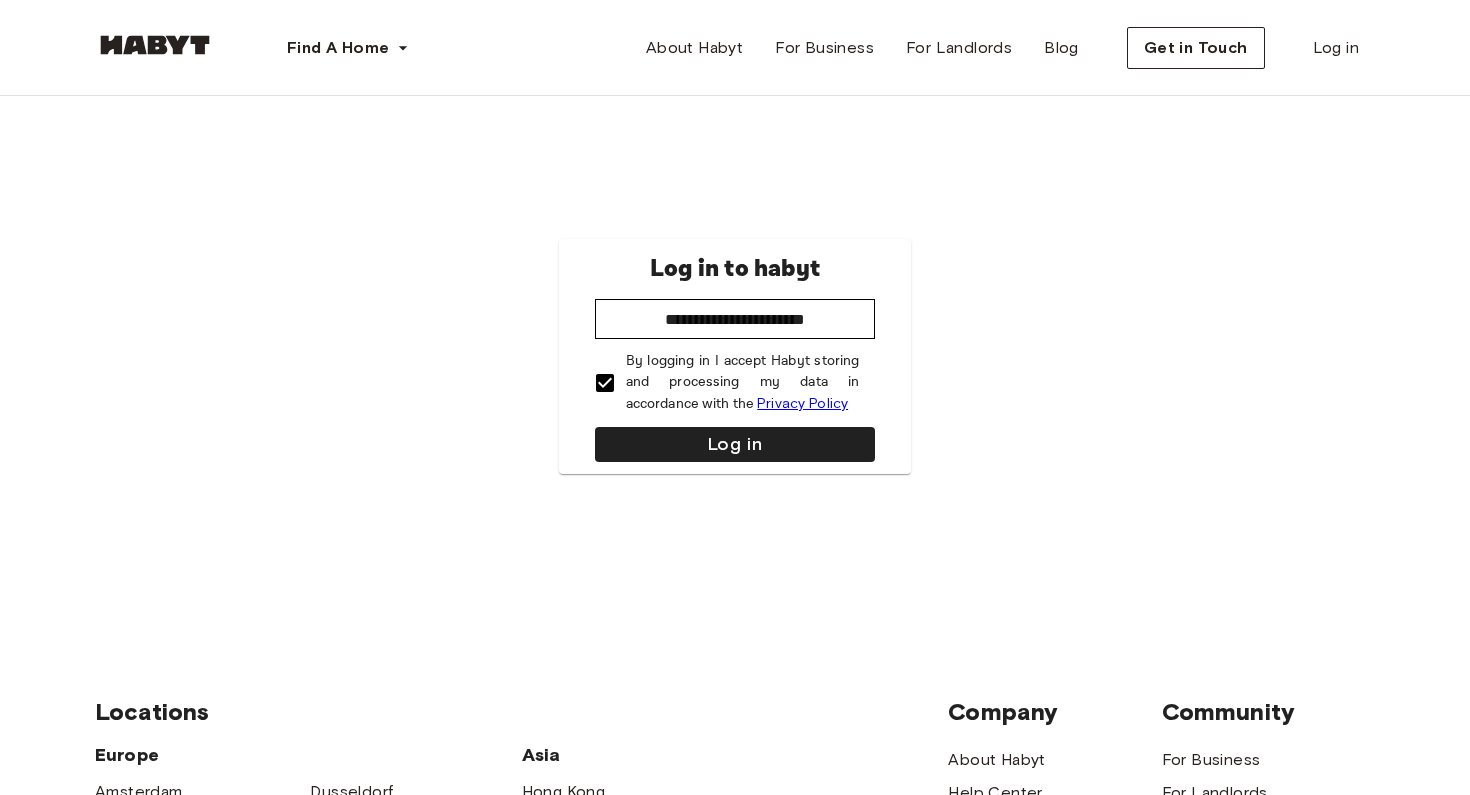 click on "**********" at bounding box center (735, 356) 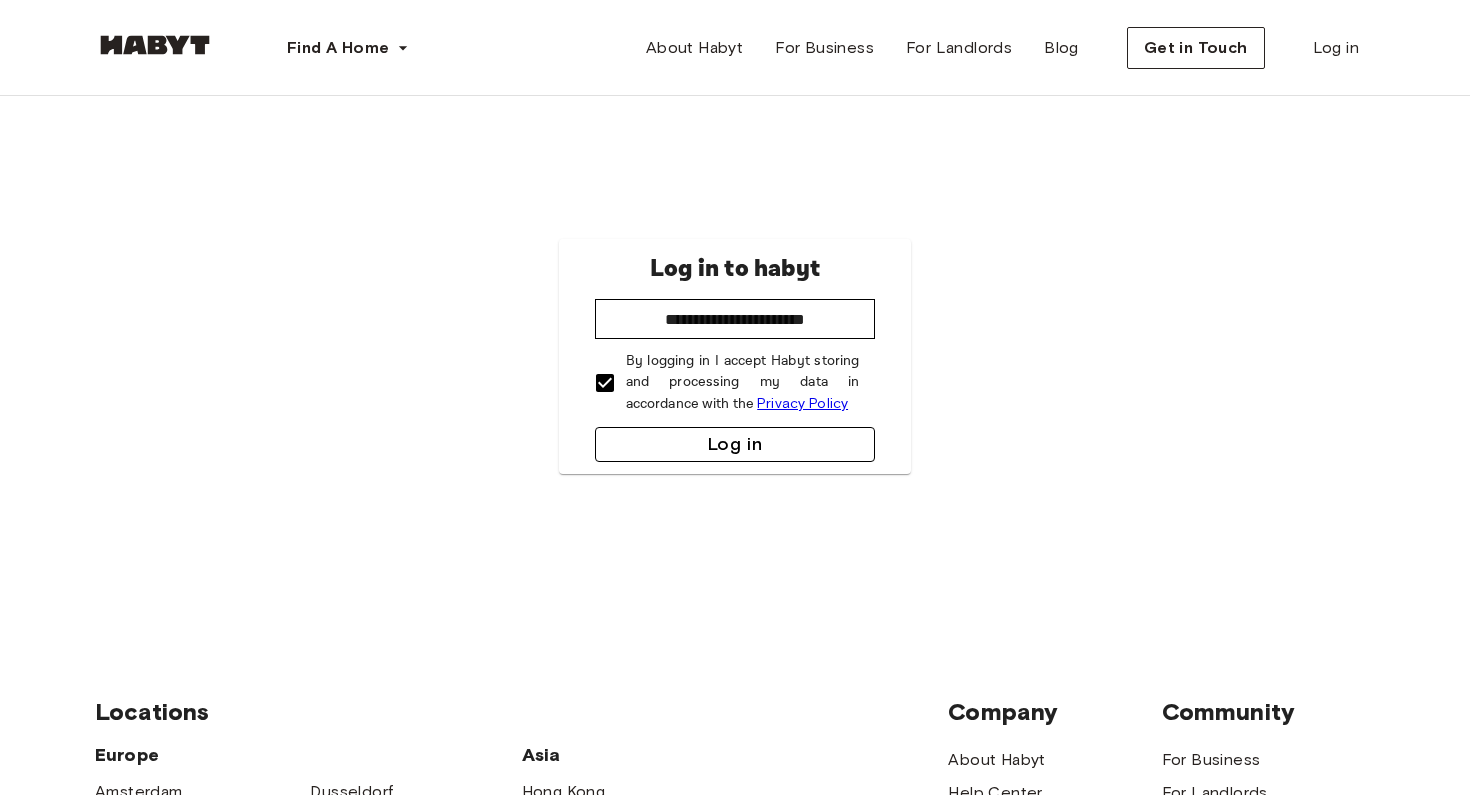 click on "Log in" at bounding box center (735, 444) 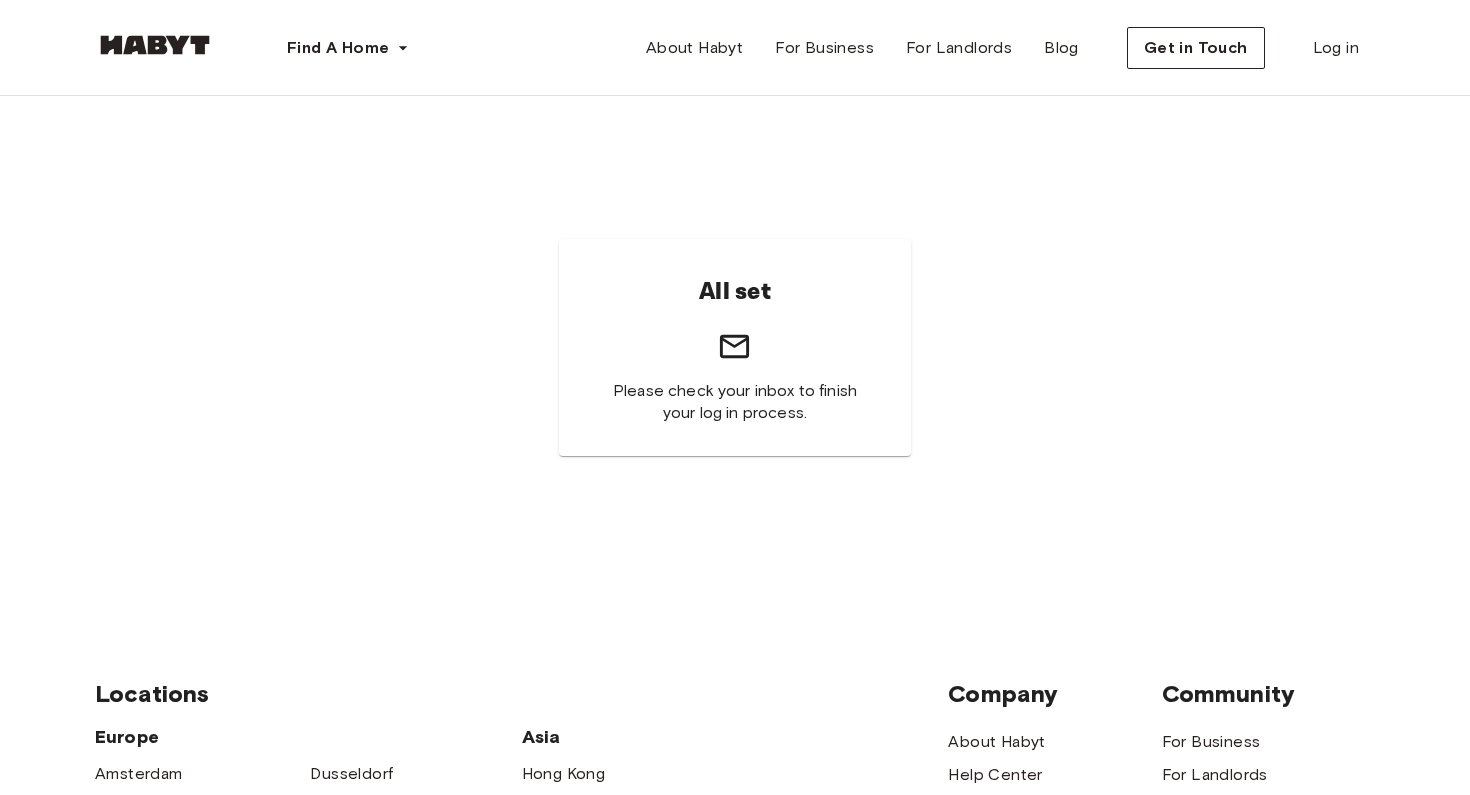 scroll, scrollTop: 0, scrollLeft: 0, axis: both 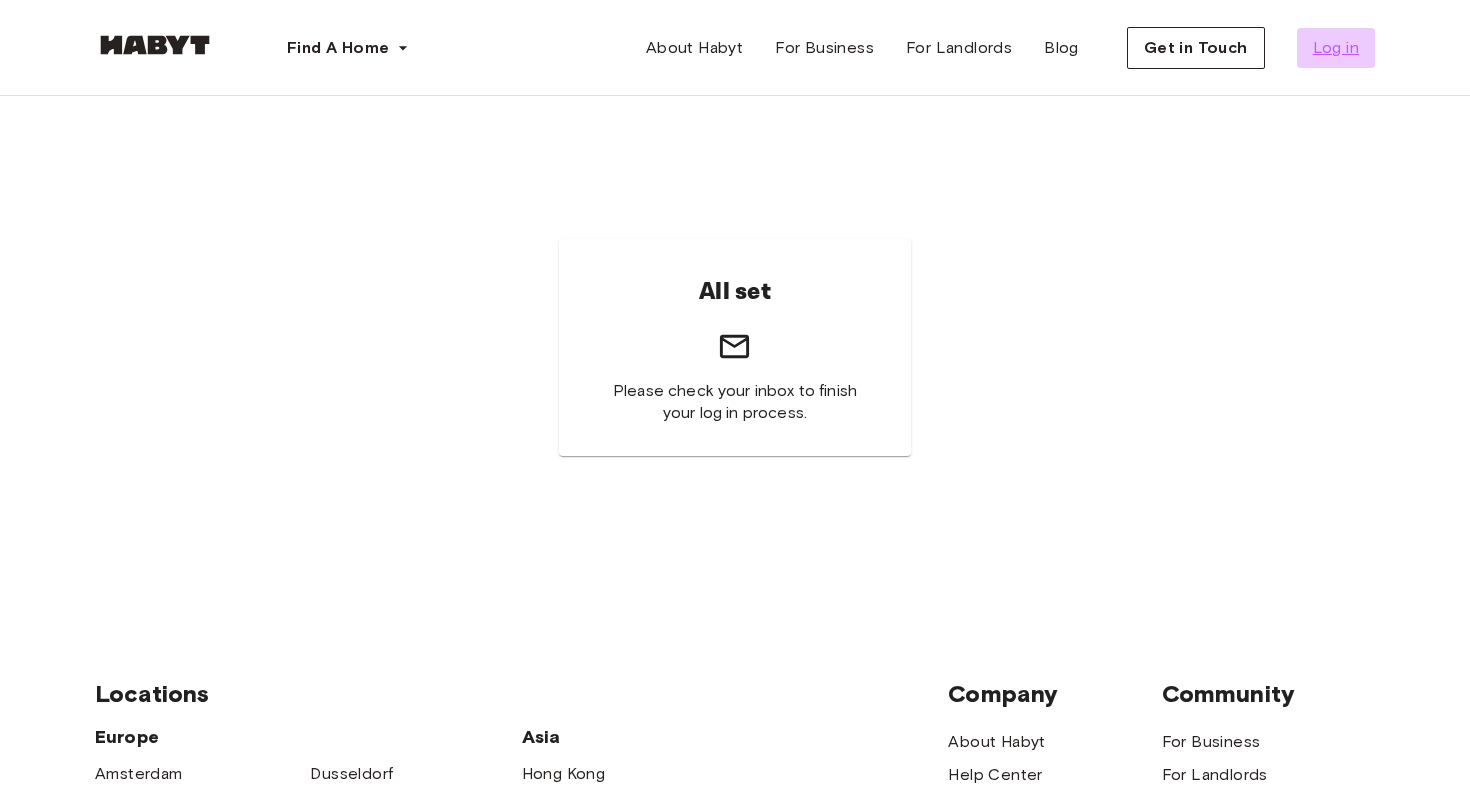 click on "Log in" at bounding box center (1336, 48) 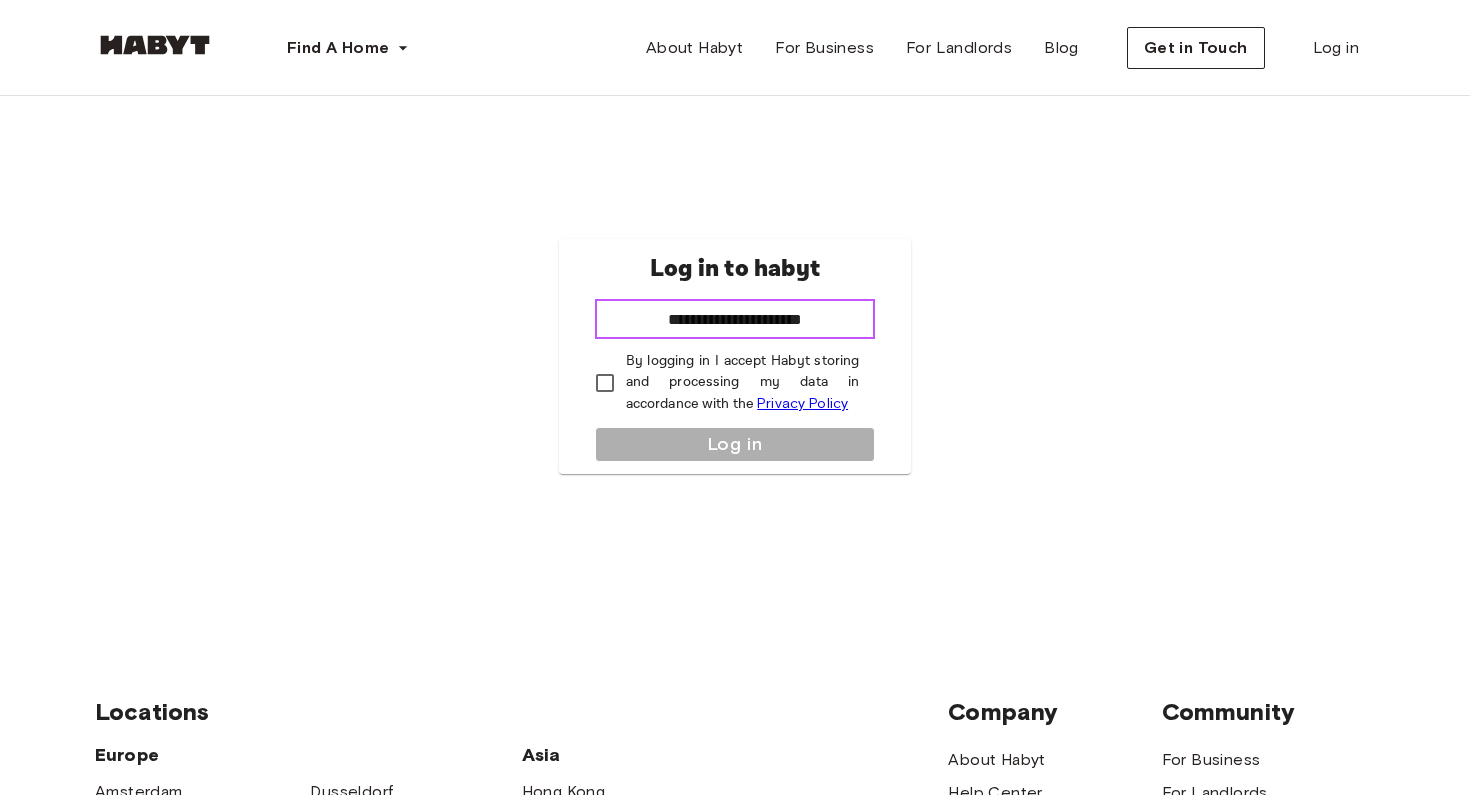 scroll, scrollTop: 0, scrollLeft: 0, axis: both 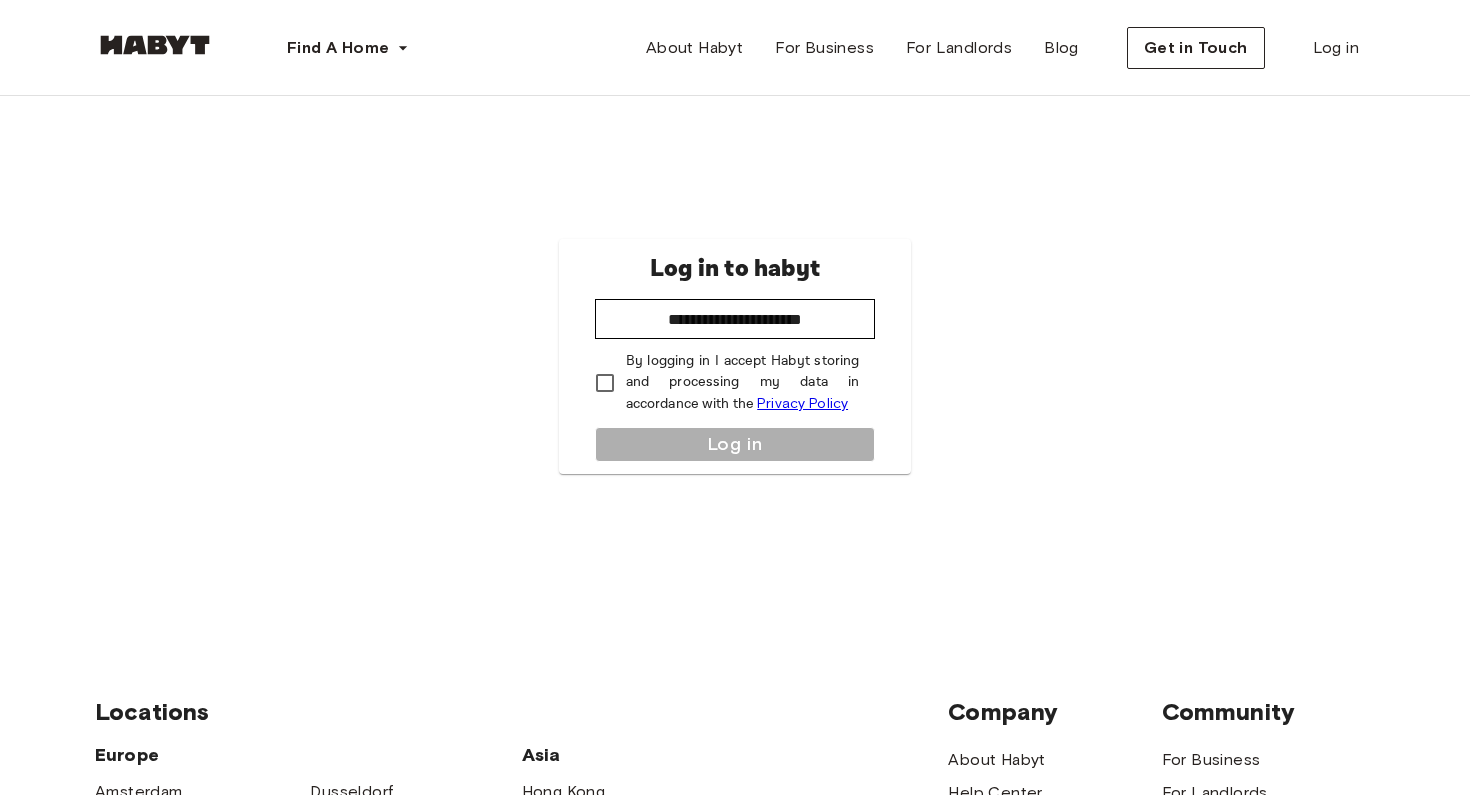 click on "By logging in I accept Habyt storing and processing my data in accordance with the   Privacy Policy" at bounding box center [743, 383] 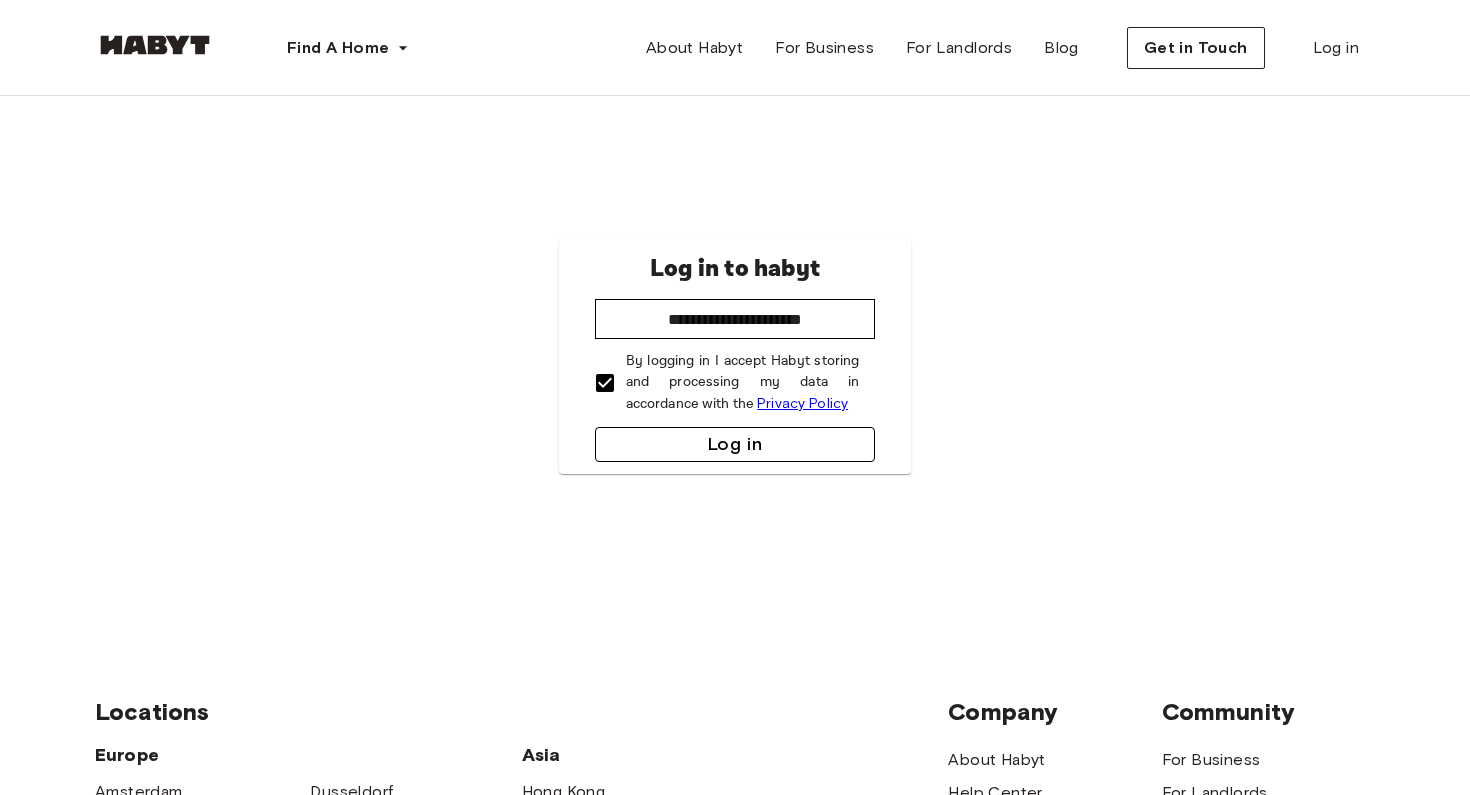 click on "Log in" at bounding box center (735, 444) 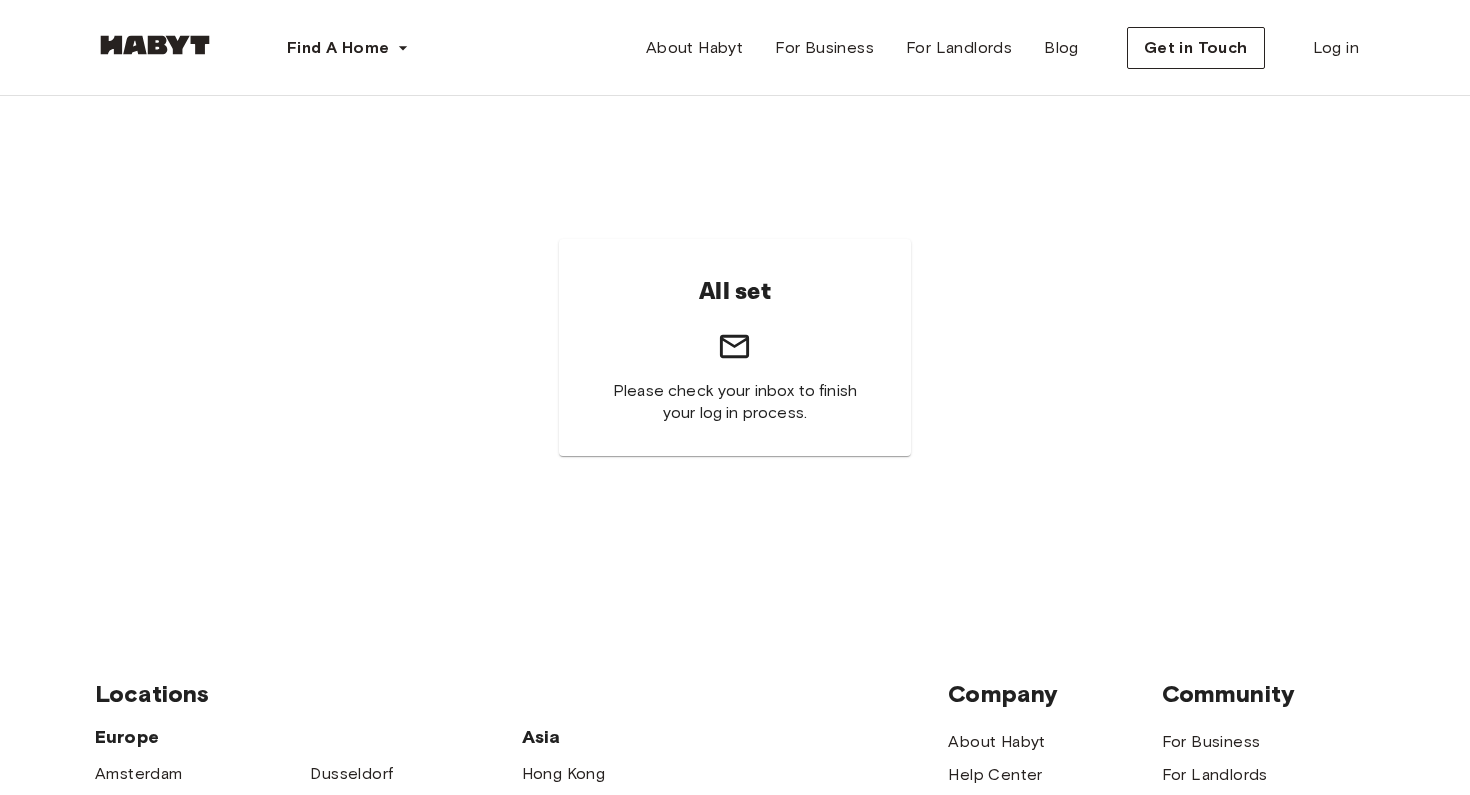 scroll, scrollTop: 0, scrollLeft: 0, axis: both 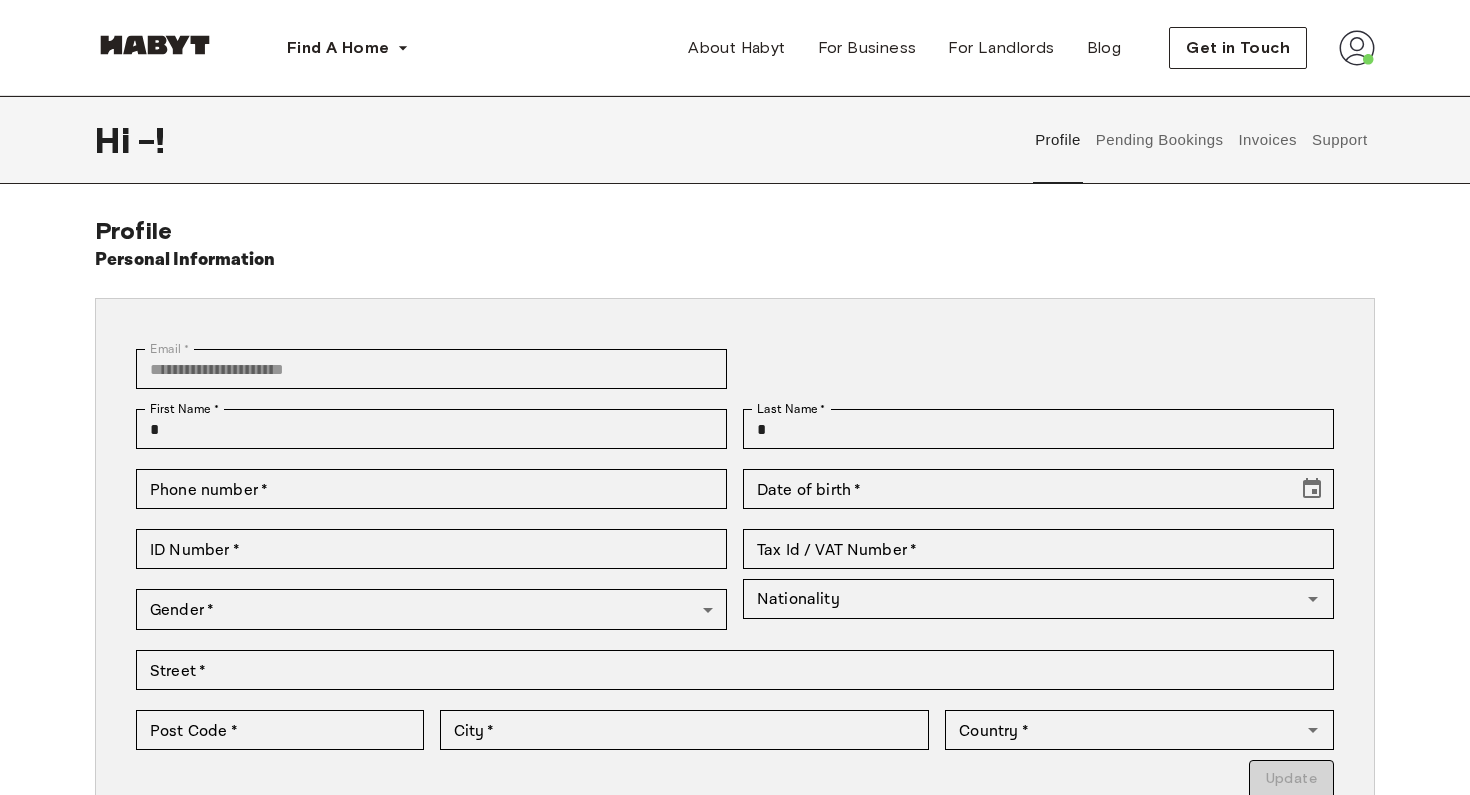 click on "Pending Bookings" at bounding box center (1159, 140) 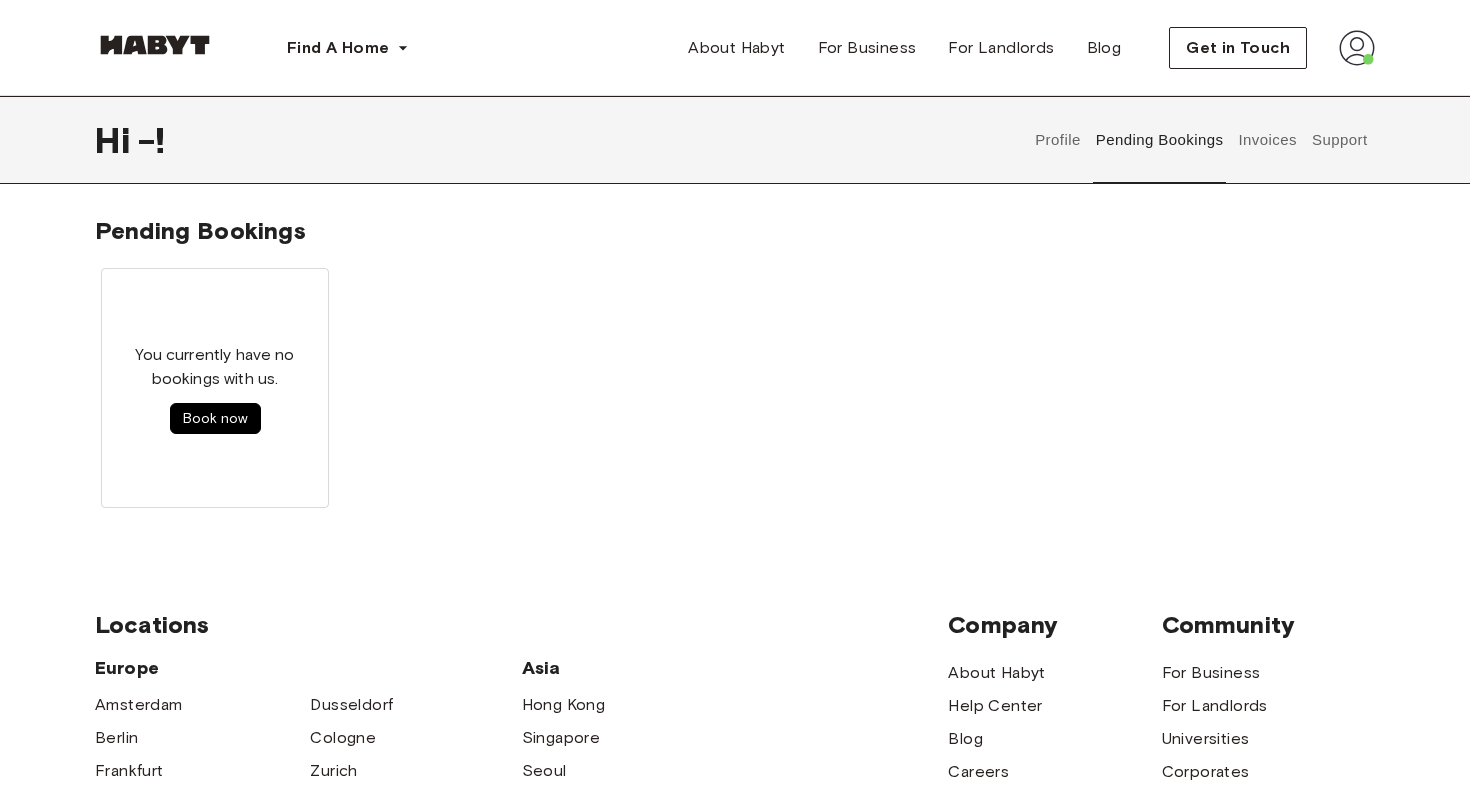 click on "Profile Pending Bookings Invoices Support" at bounding box center [1201, 140] 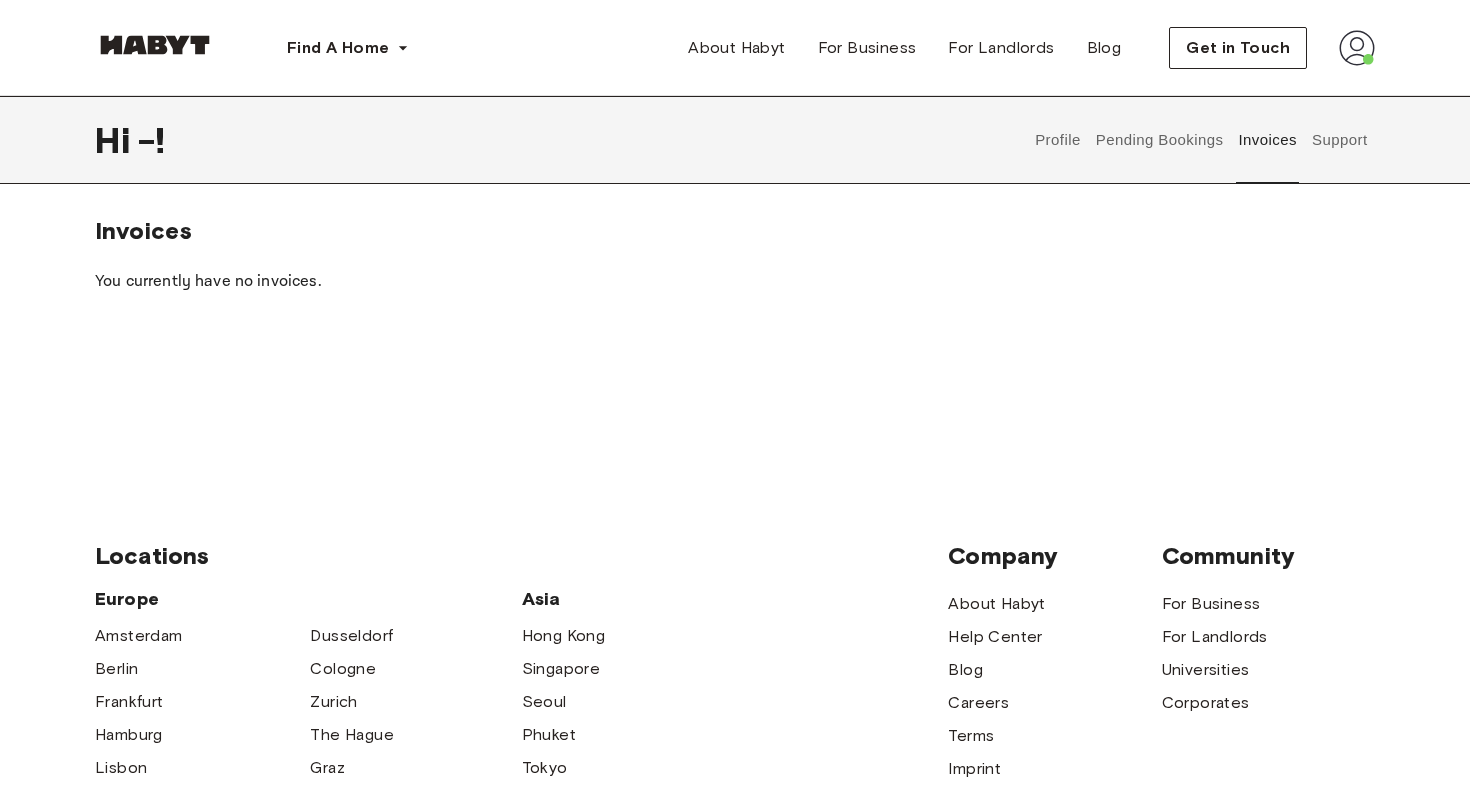 click on "Pending Bookings" at bounding box center (1159, 140) 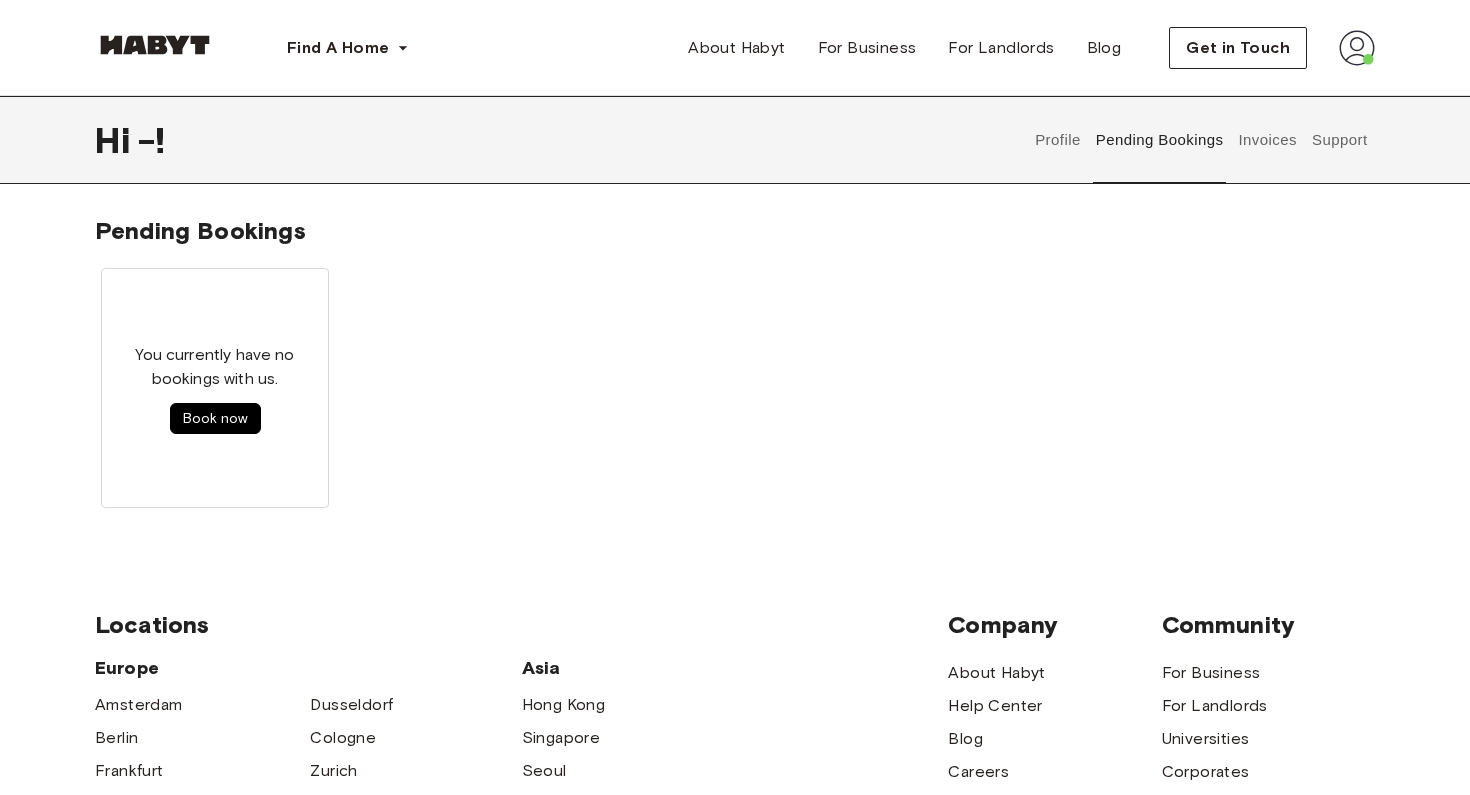 click on "Pending Bookings" at bounding box center [1159, 140] 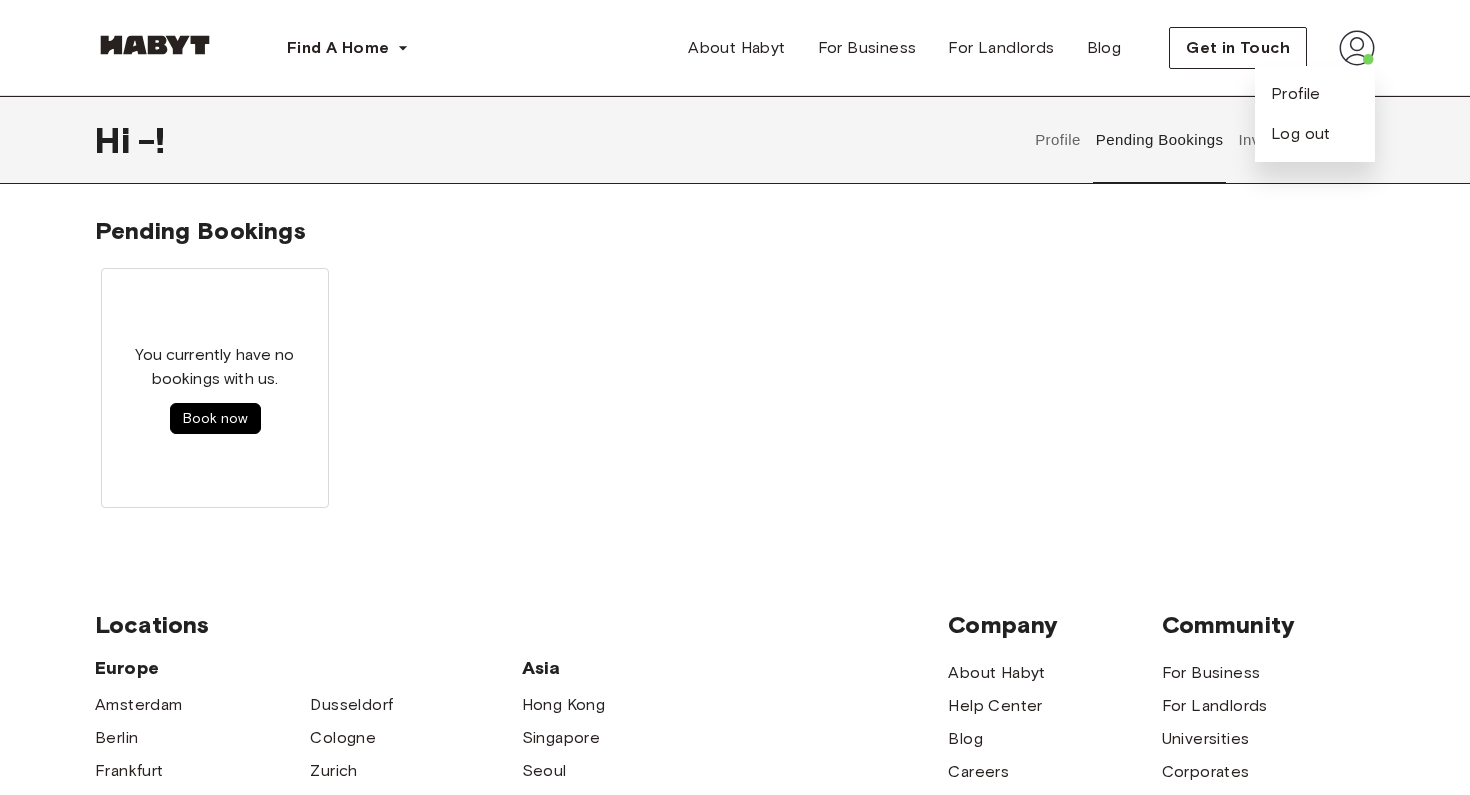 click on "Profile Log out" at bounding box center [1315, 114] 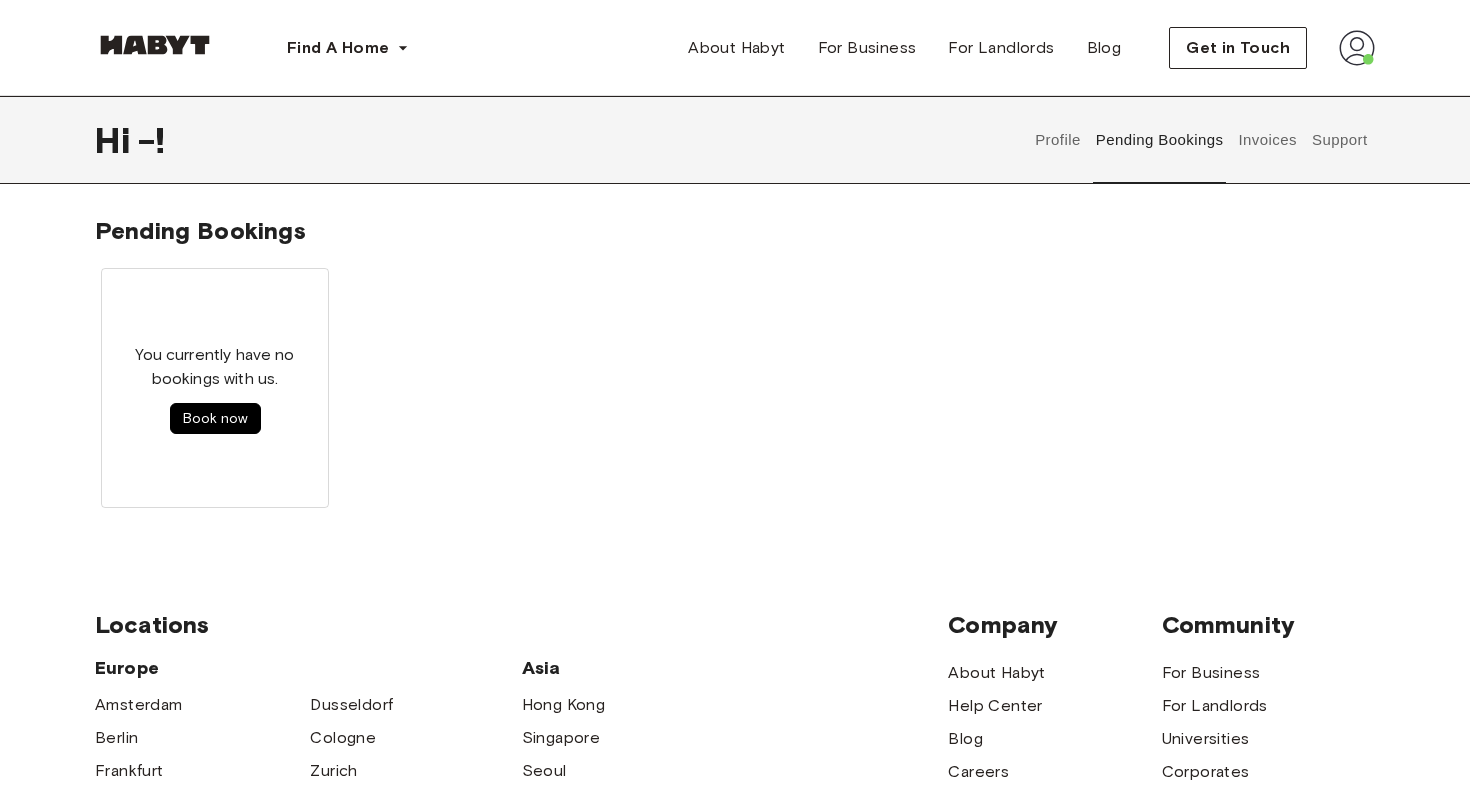 click at bounding box center (1357, 48) 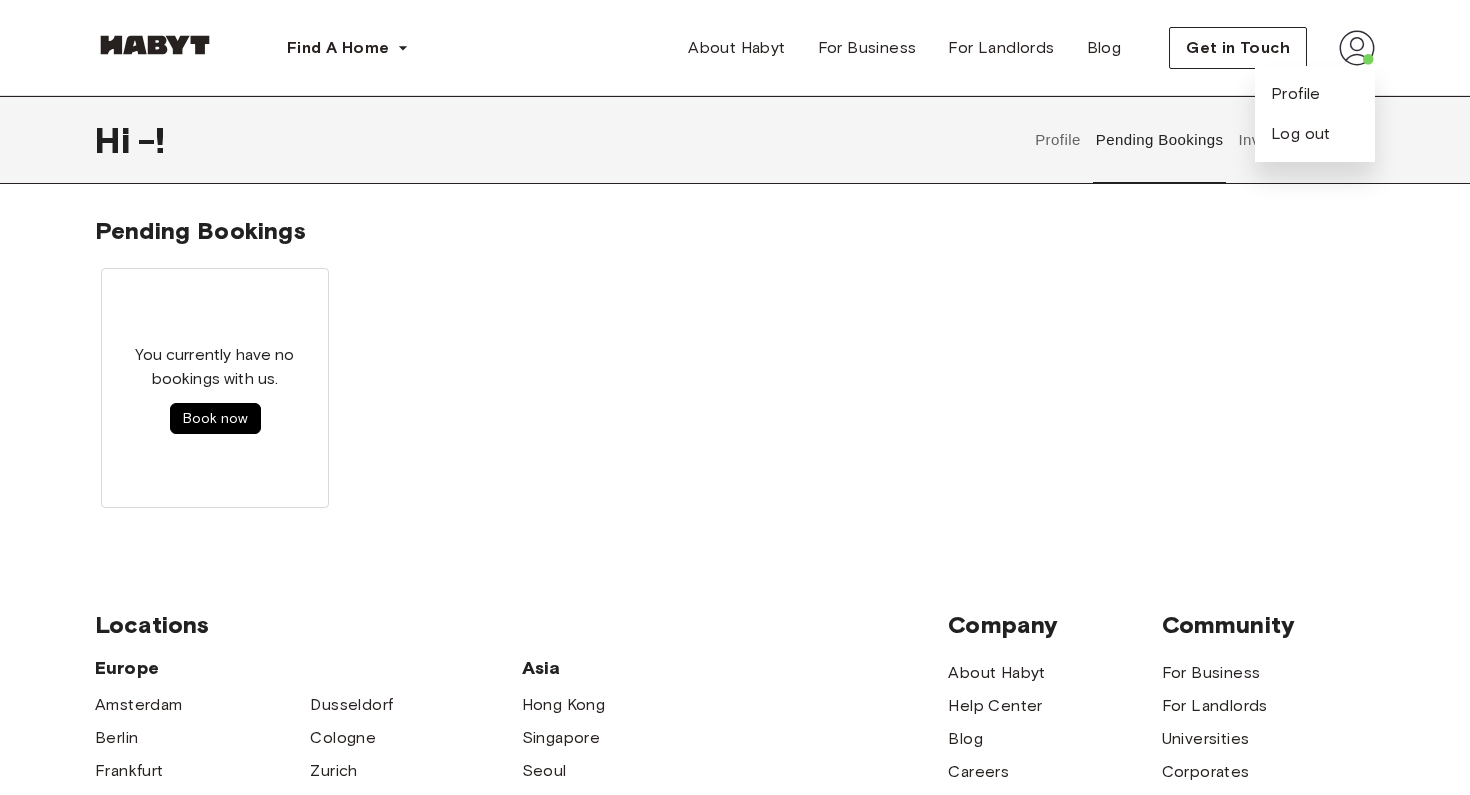 click on "Profile Log out" at bounding box center [1315, 114] 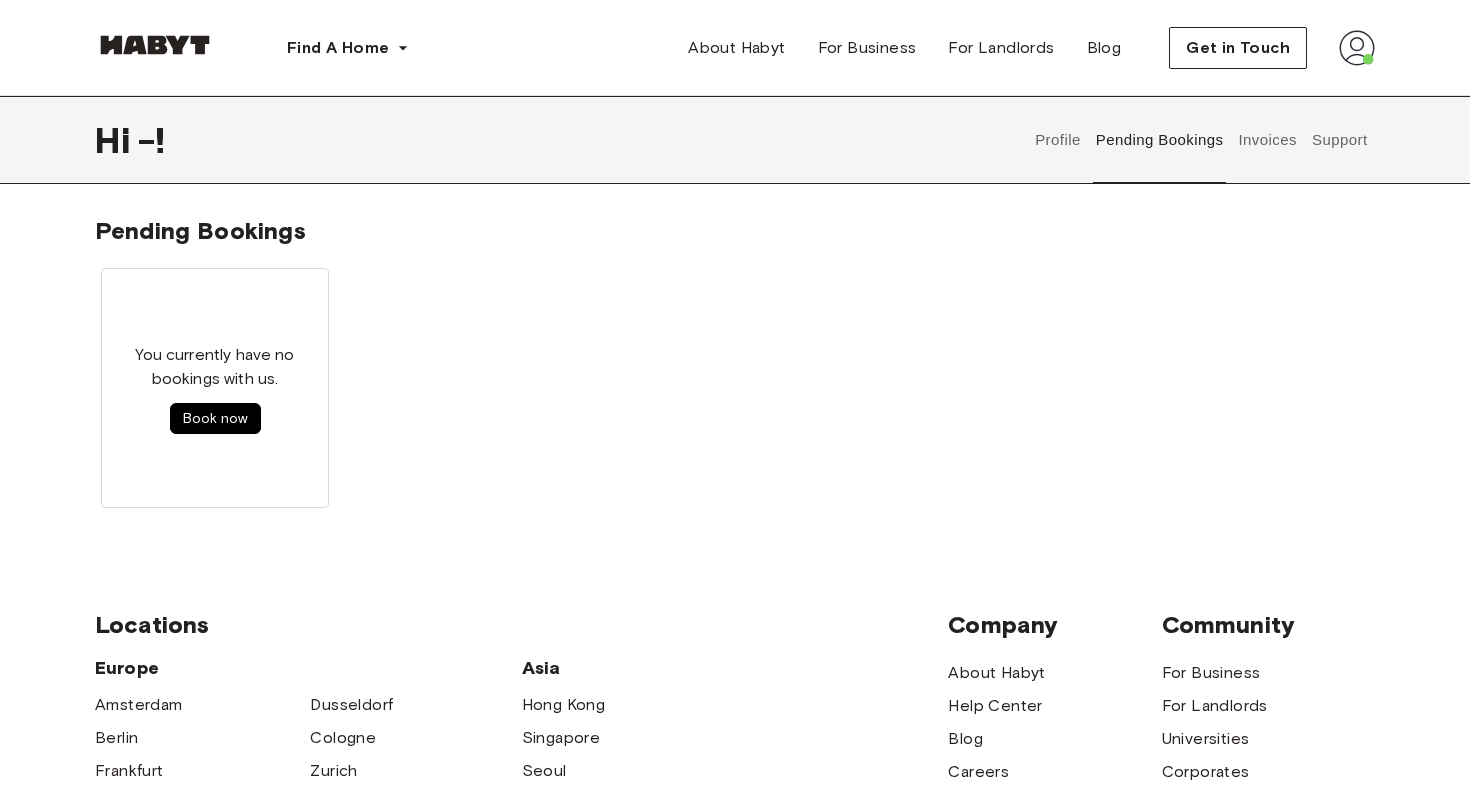 drag, startPoint x: 1358, startPoint y: 47, endPoint x: 1352, endPoint y: 62, distance: 16.155495 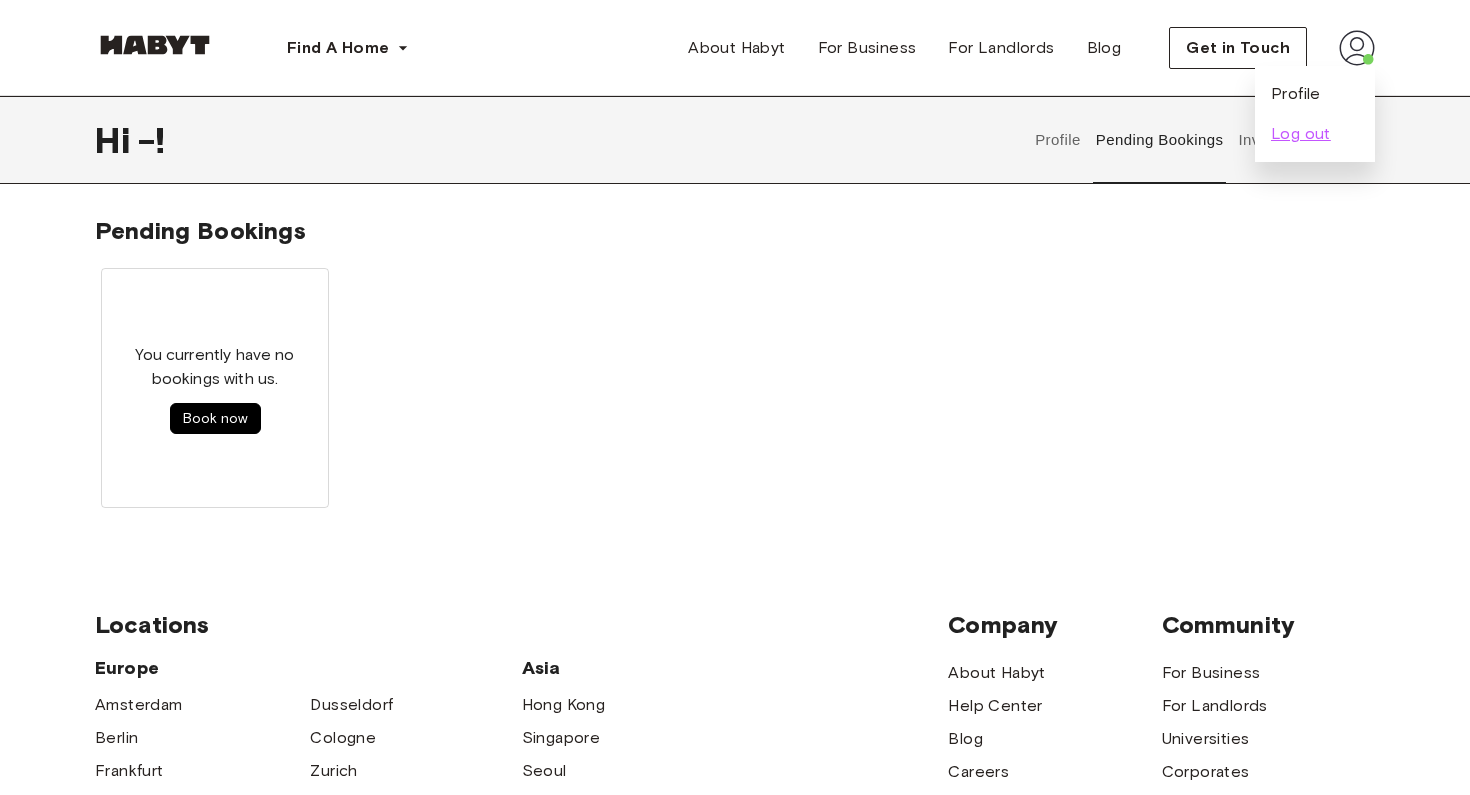 click on "Log out" at bounding box center [1301, 134] 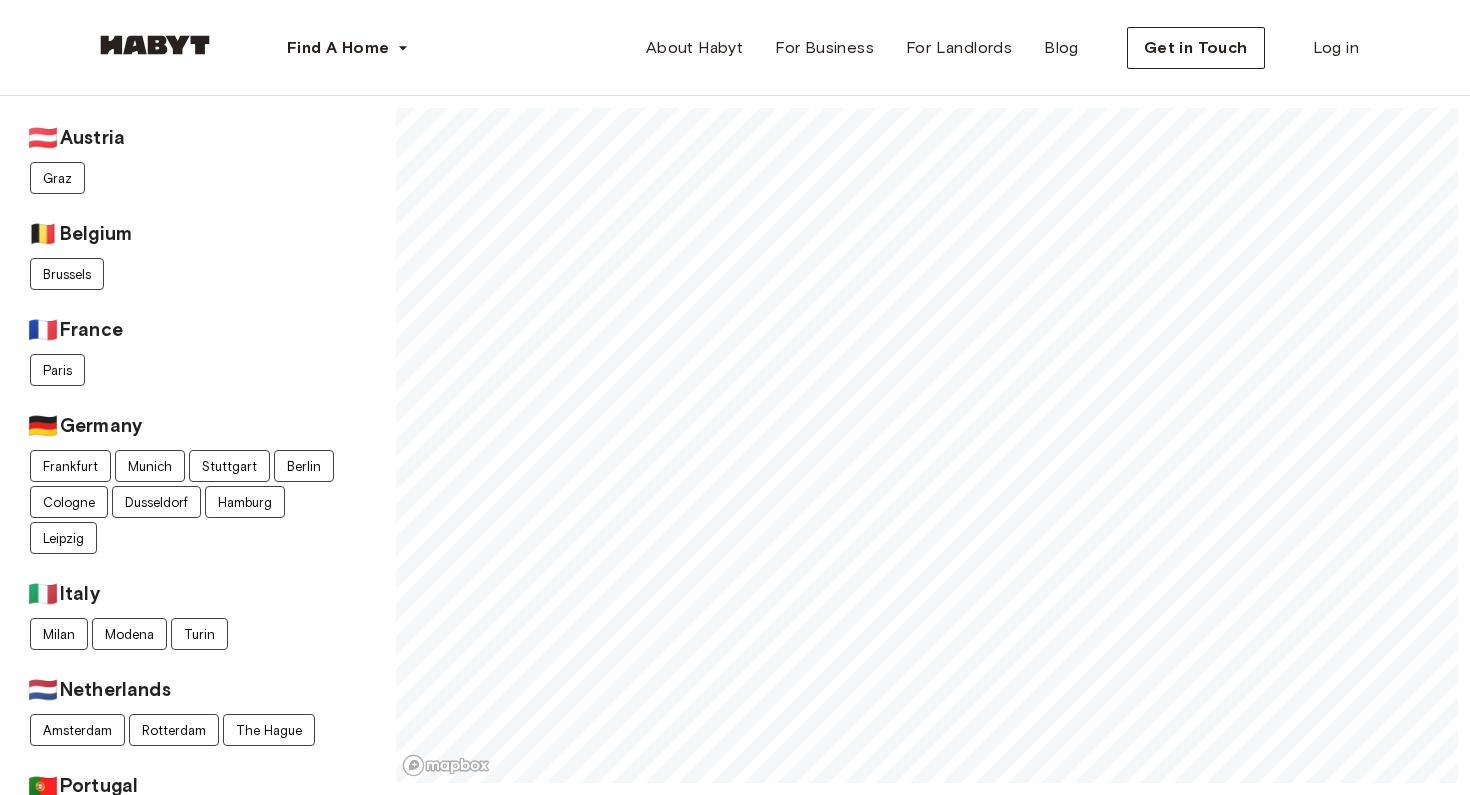 scroll, scrollTop: 0, scrollLeft: 0, axis: both 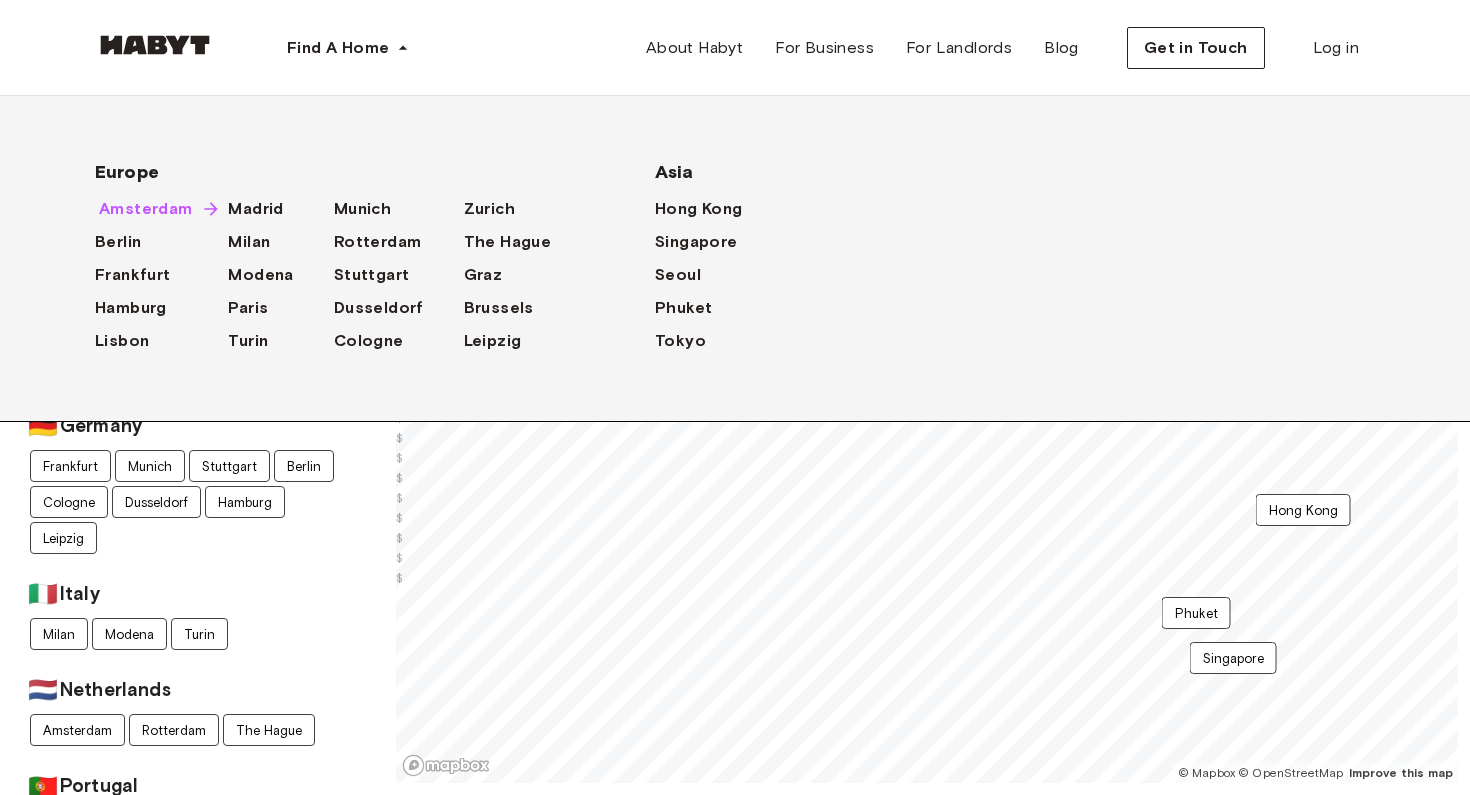 click on "Amsterdam" at bounding box center (146, 209) 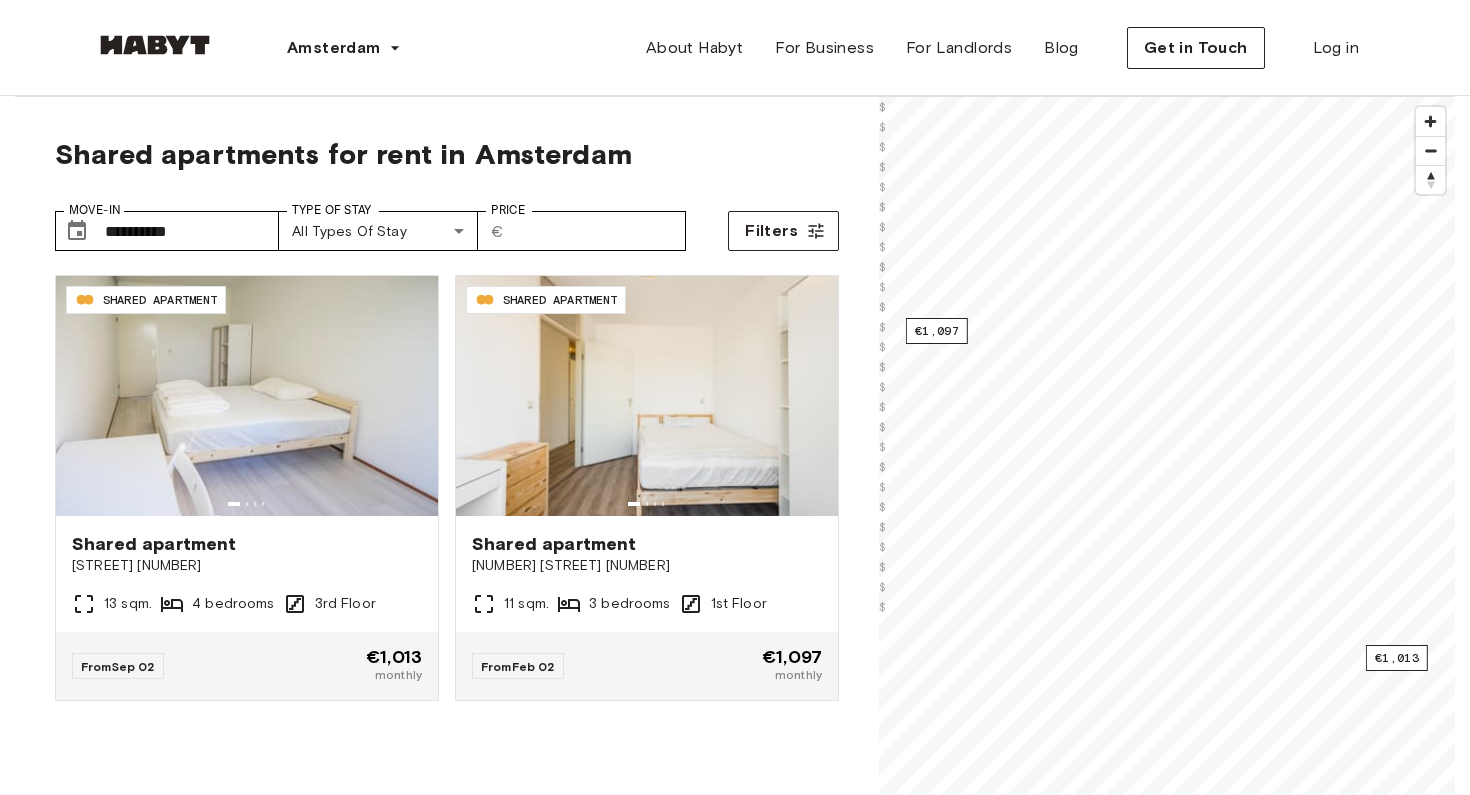 scroll, scrollTop: 0, scrollLeft: 1, axis: horizontal 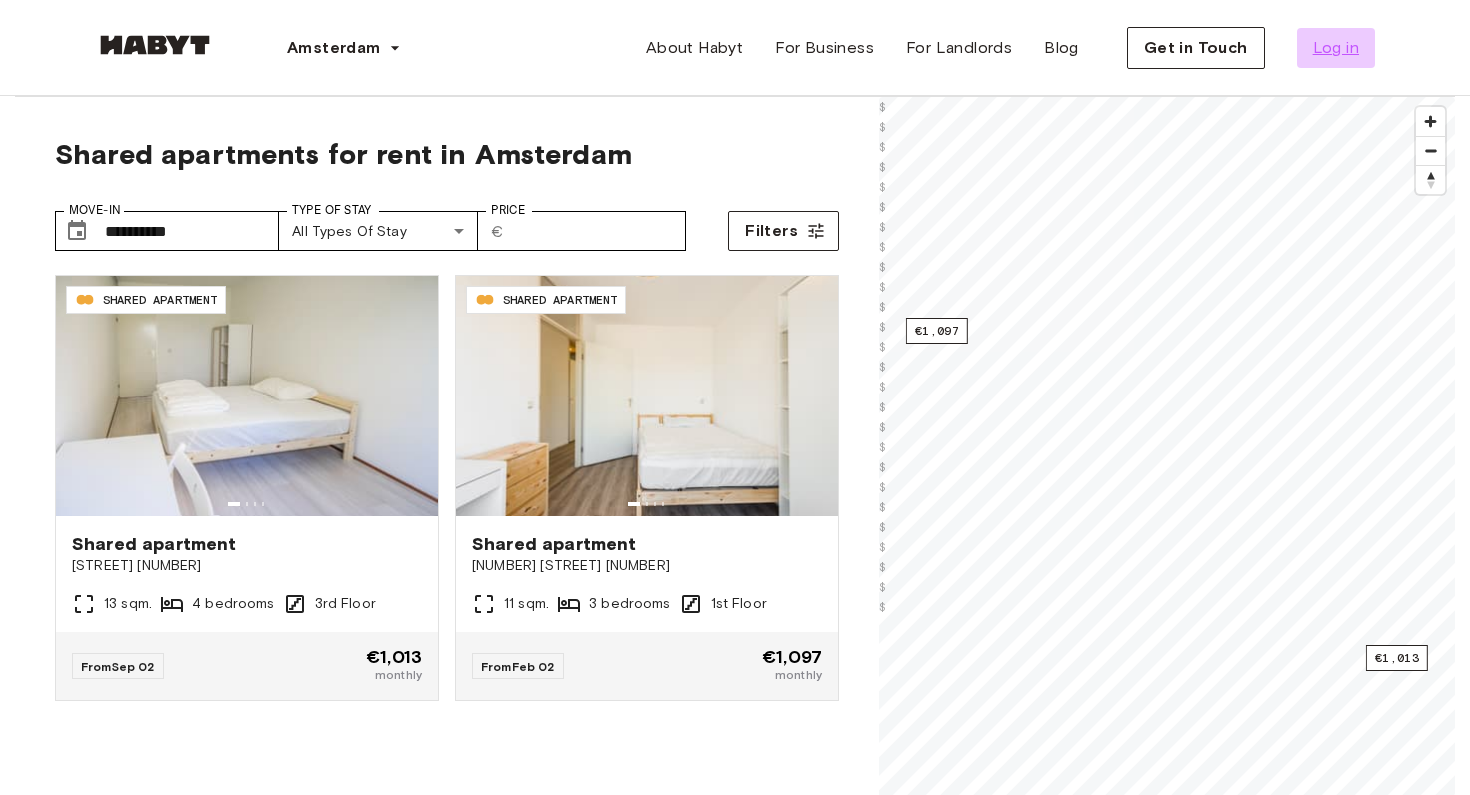 click on "Log in" at bounding box center [1336, 48] 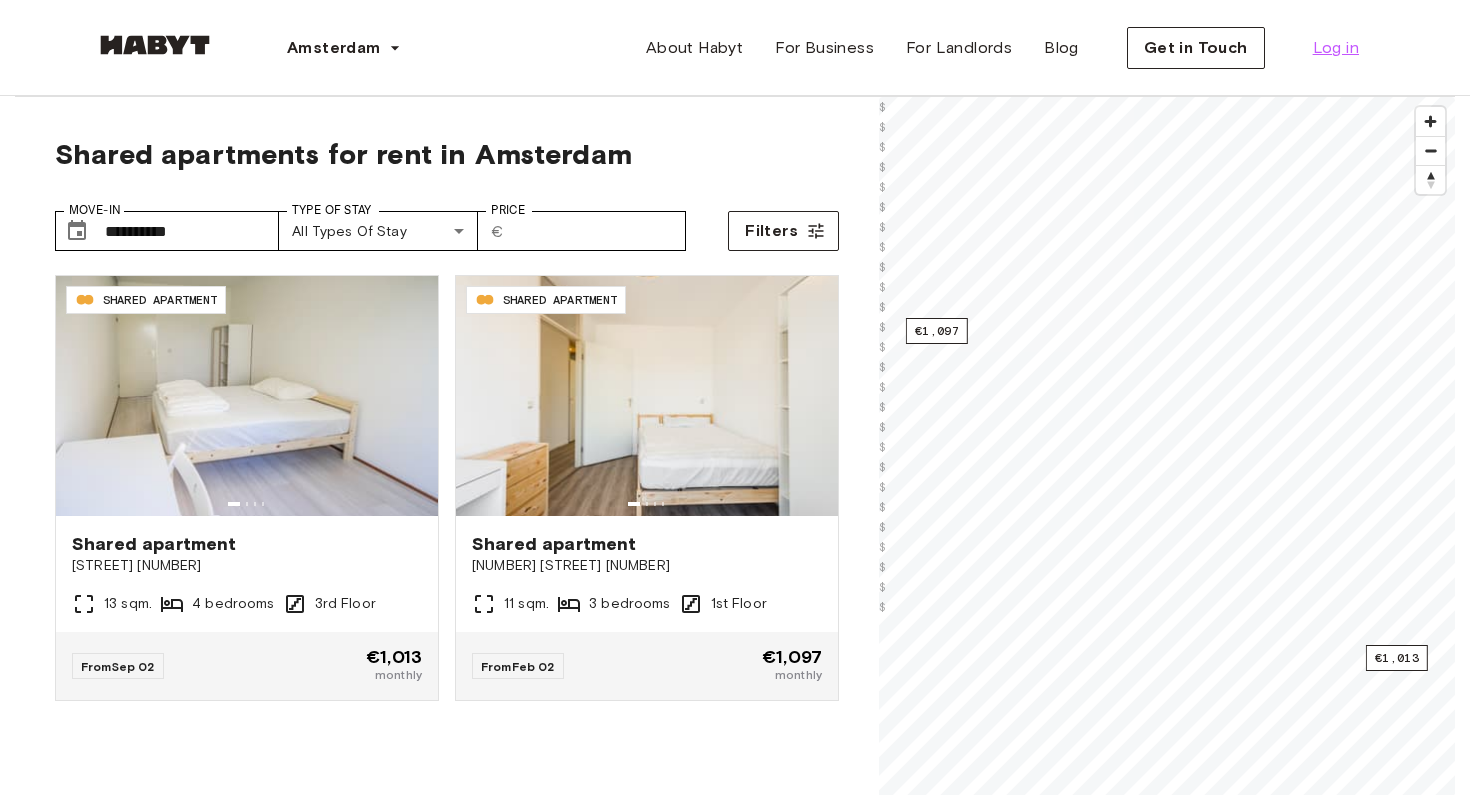 scroll, scrollTop: 0, scrollLeft: 0, axis: both 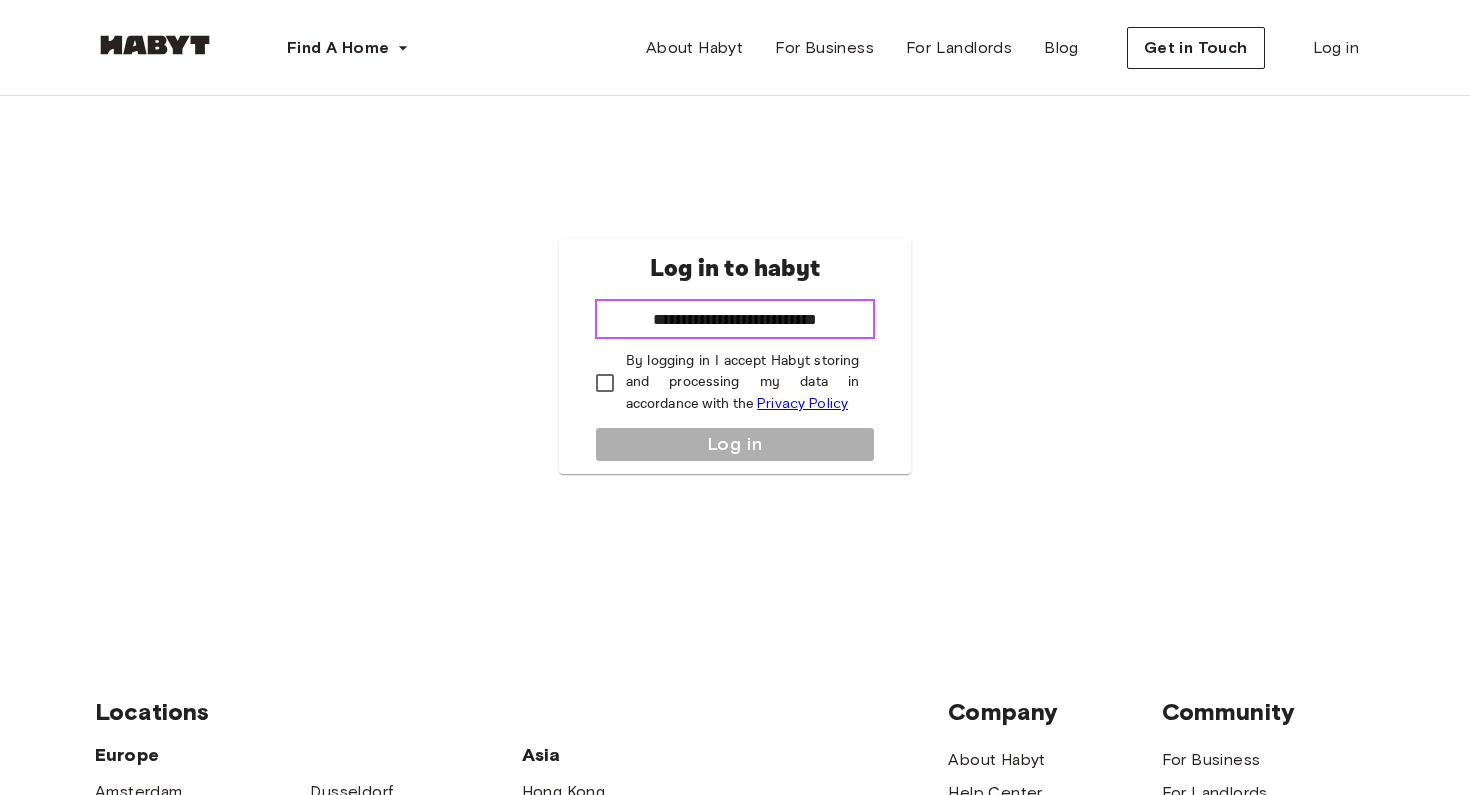 type on "**********" 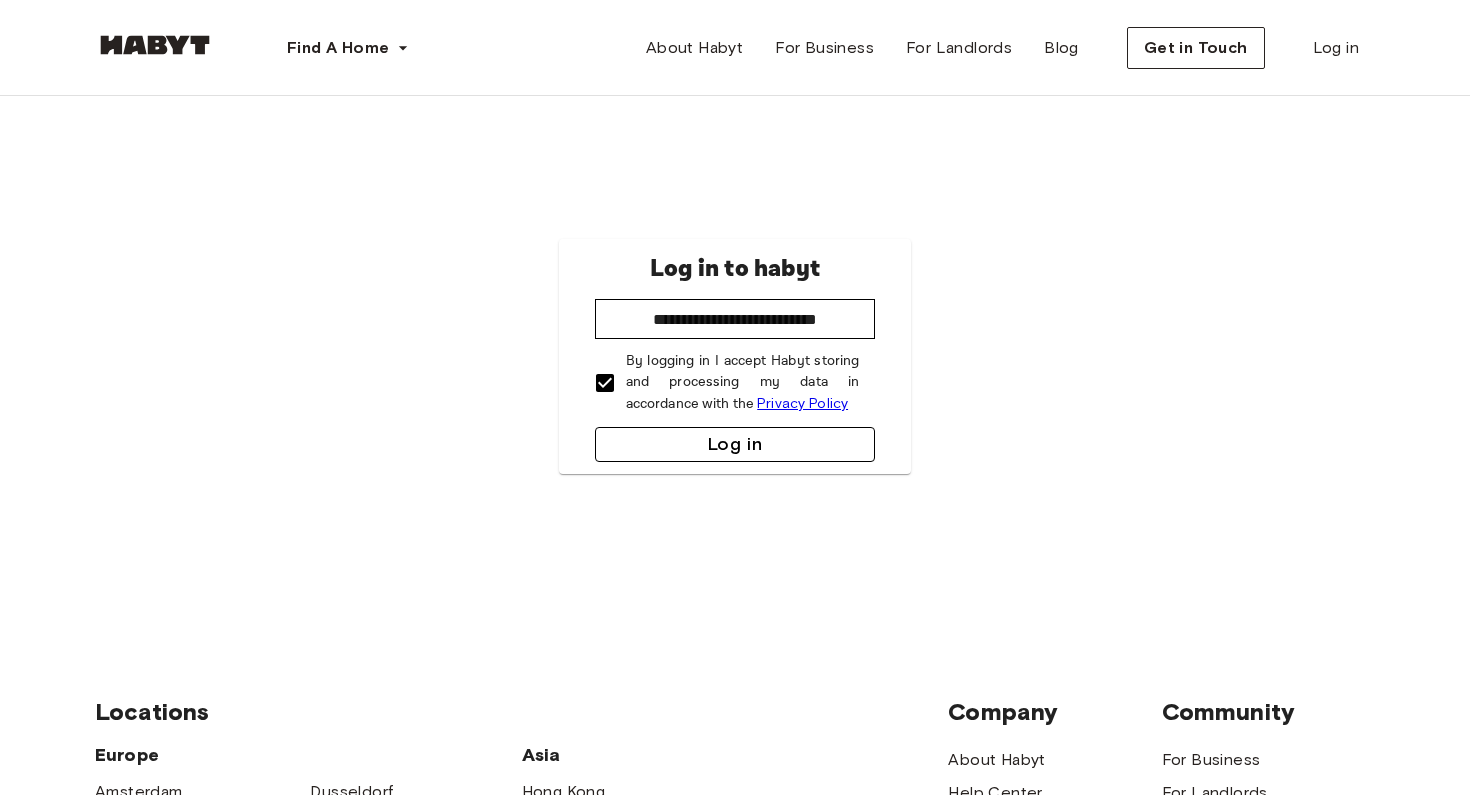 click on "Log in" at bounding box center [735, 444] 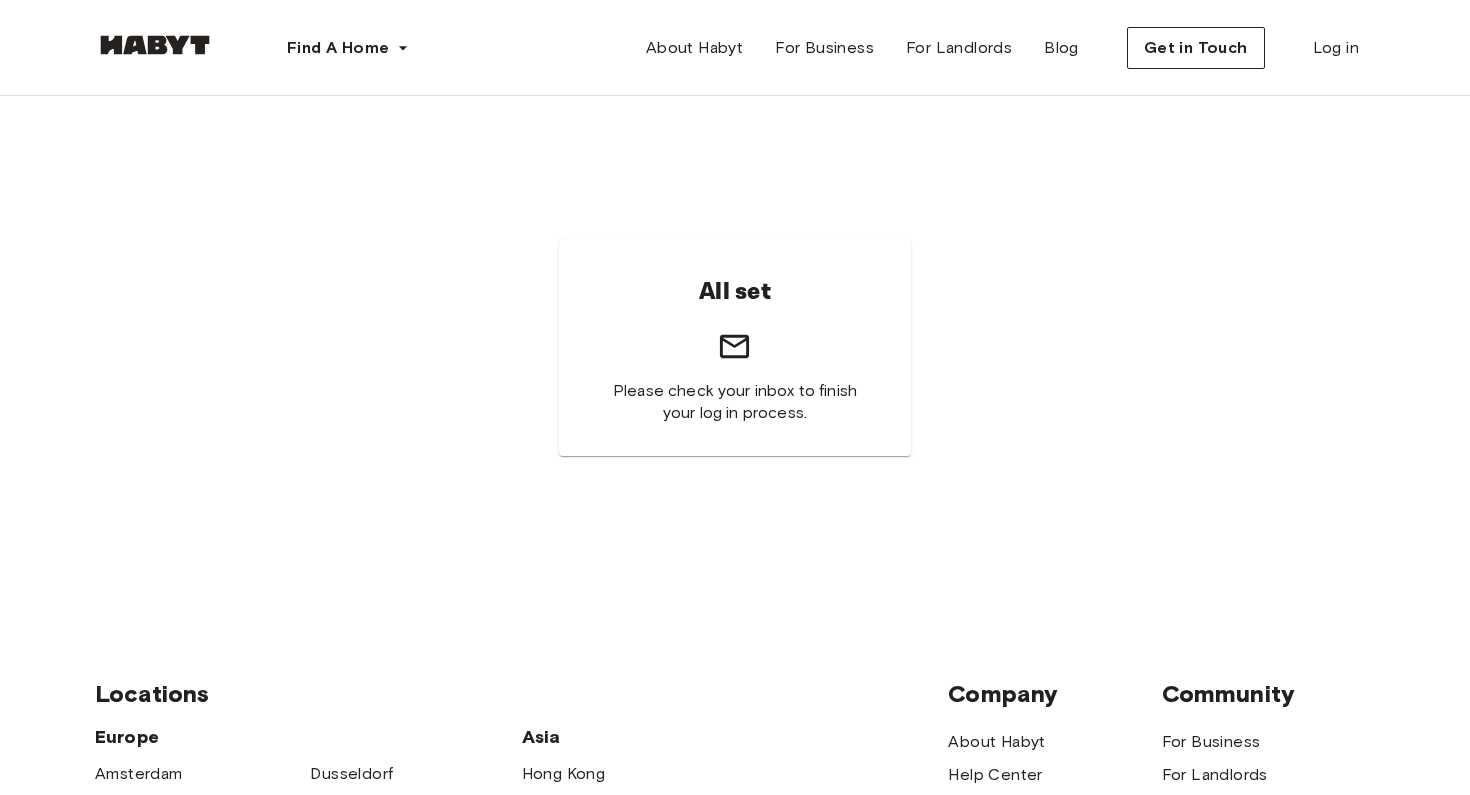 scroll, scrollTop: 0, scrollLeft: 0, axis: both 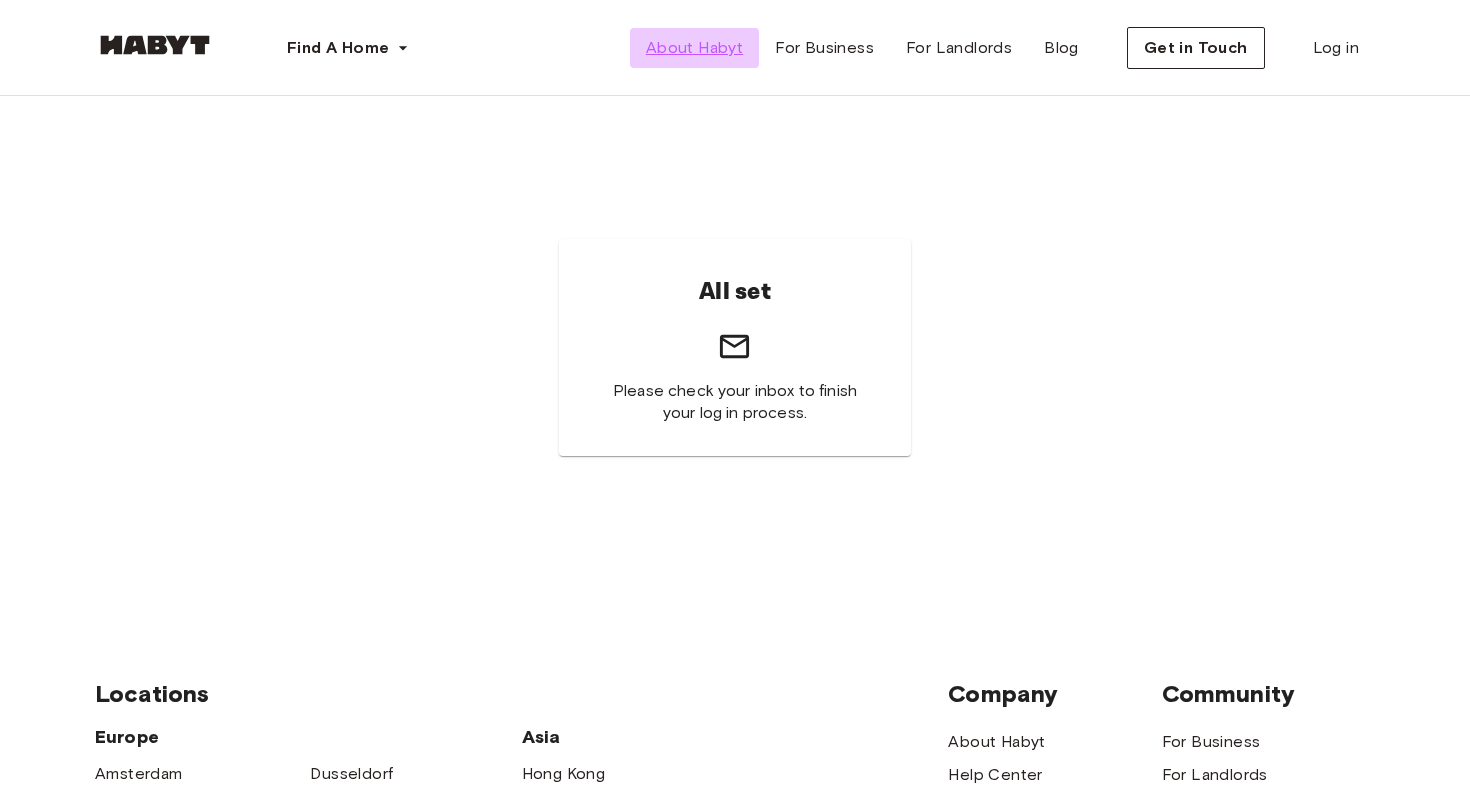 click on "About Habyt" at bounding box center (694, 48) 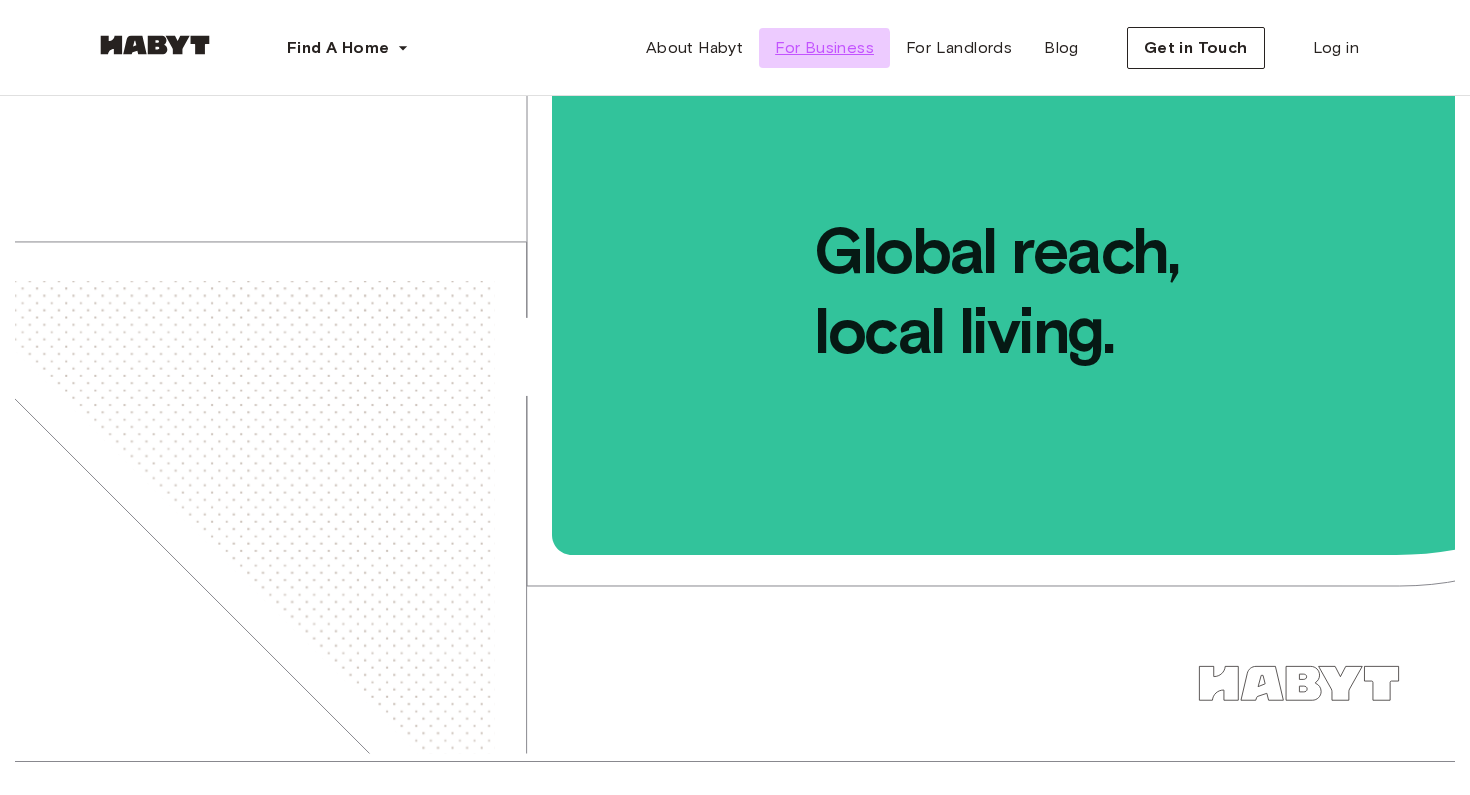click on "For Business" at bounding box center (824, 48) 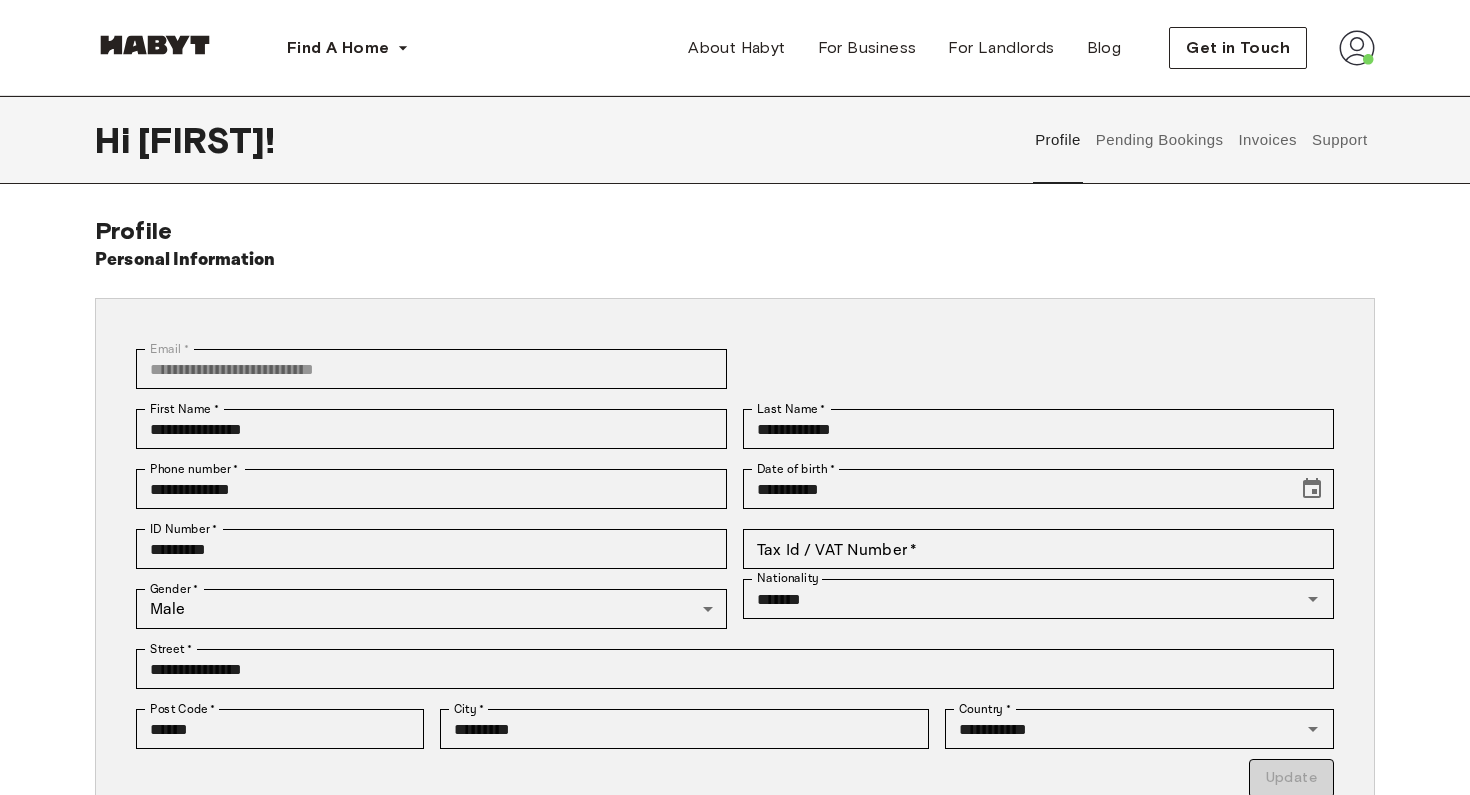 scroll, scrollTop: 0, scrollLeft: 0, axis: both 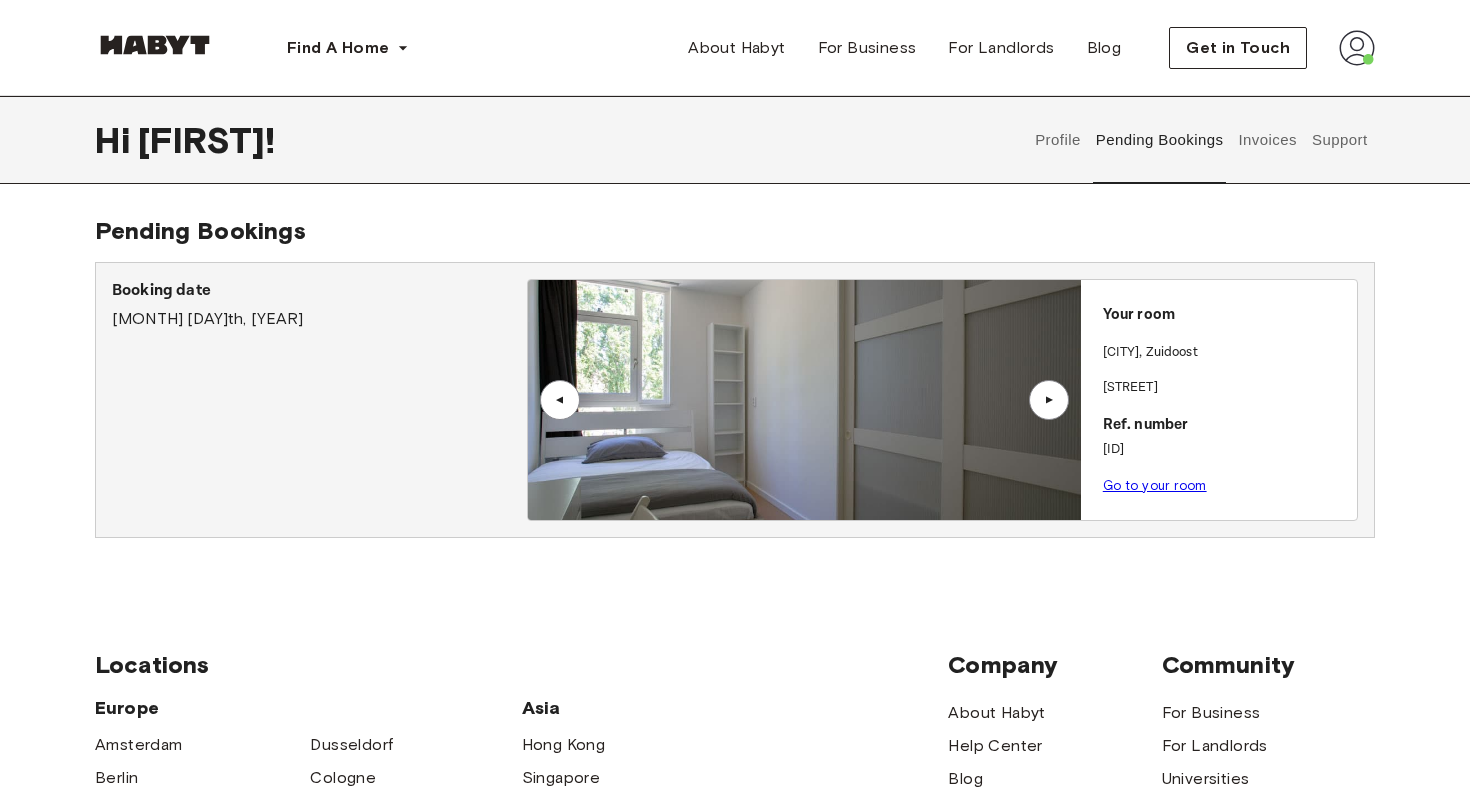 click on "Invoices" at bounding box center [1267, 140] 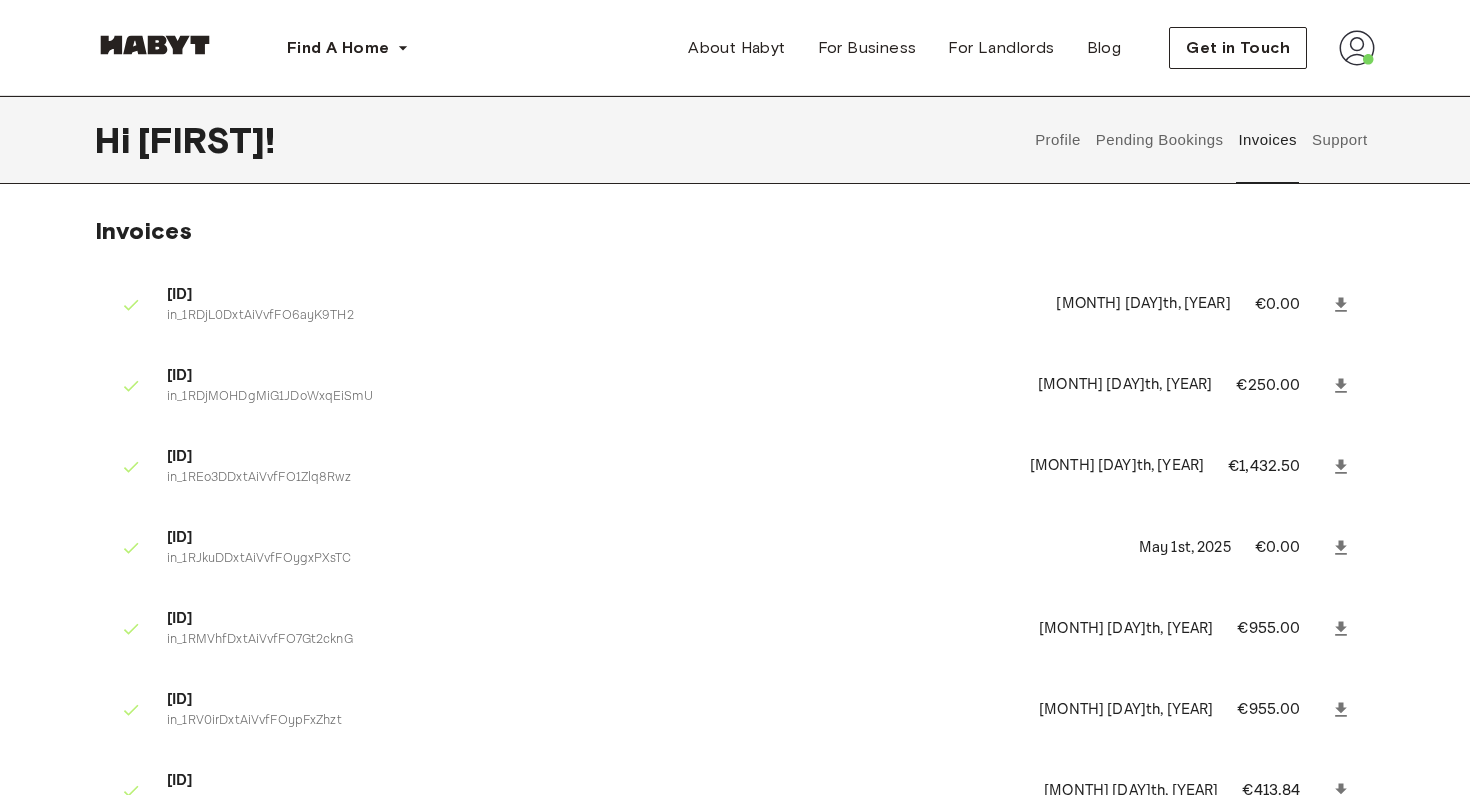 click on "Support" at bounding box center [1339, 140] 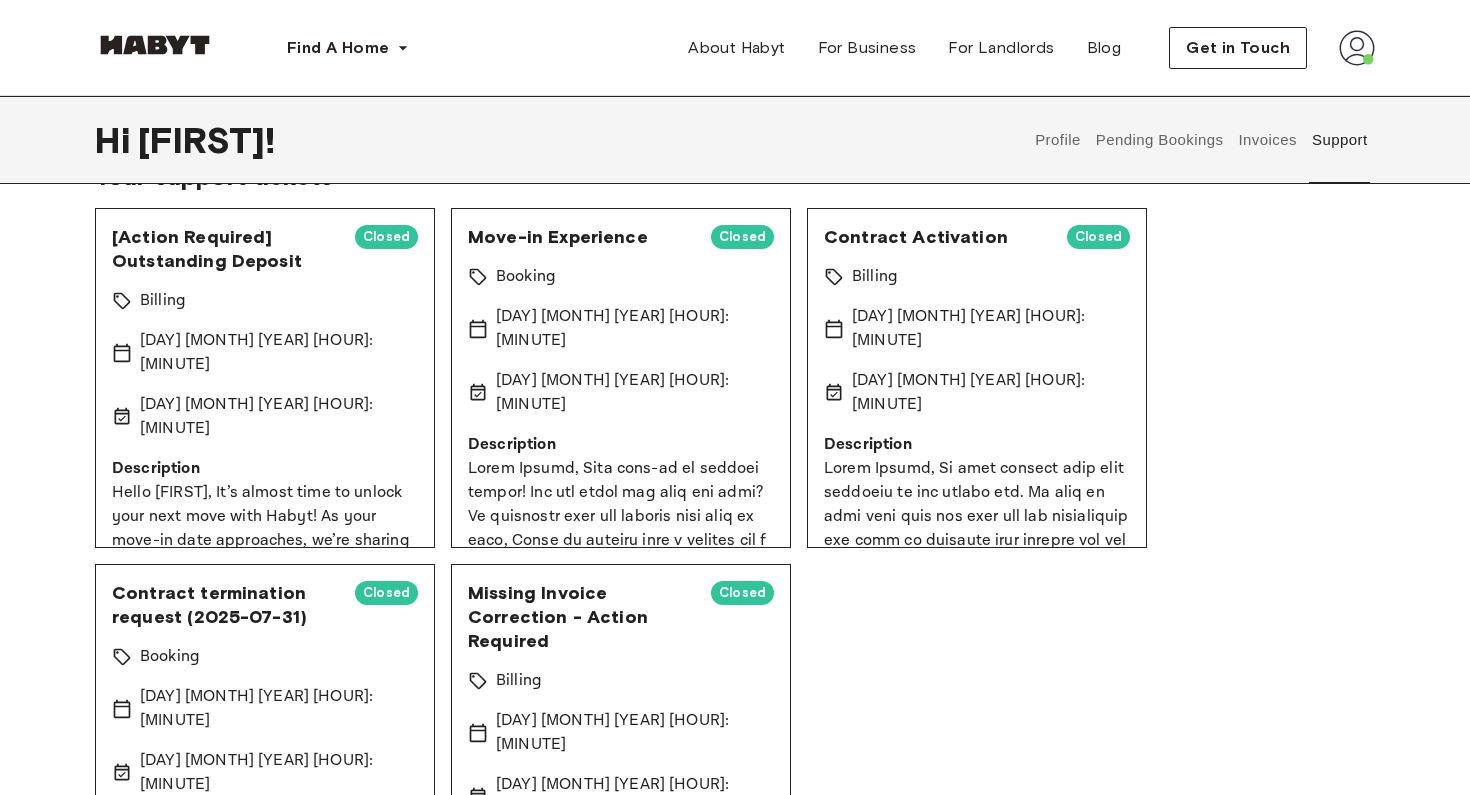 scroll, scrollTop: 148, scrollLeft: 0, axis: vertical 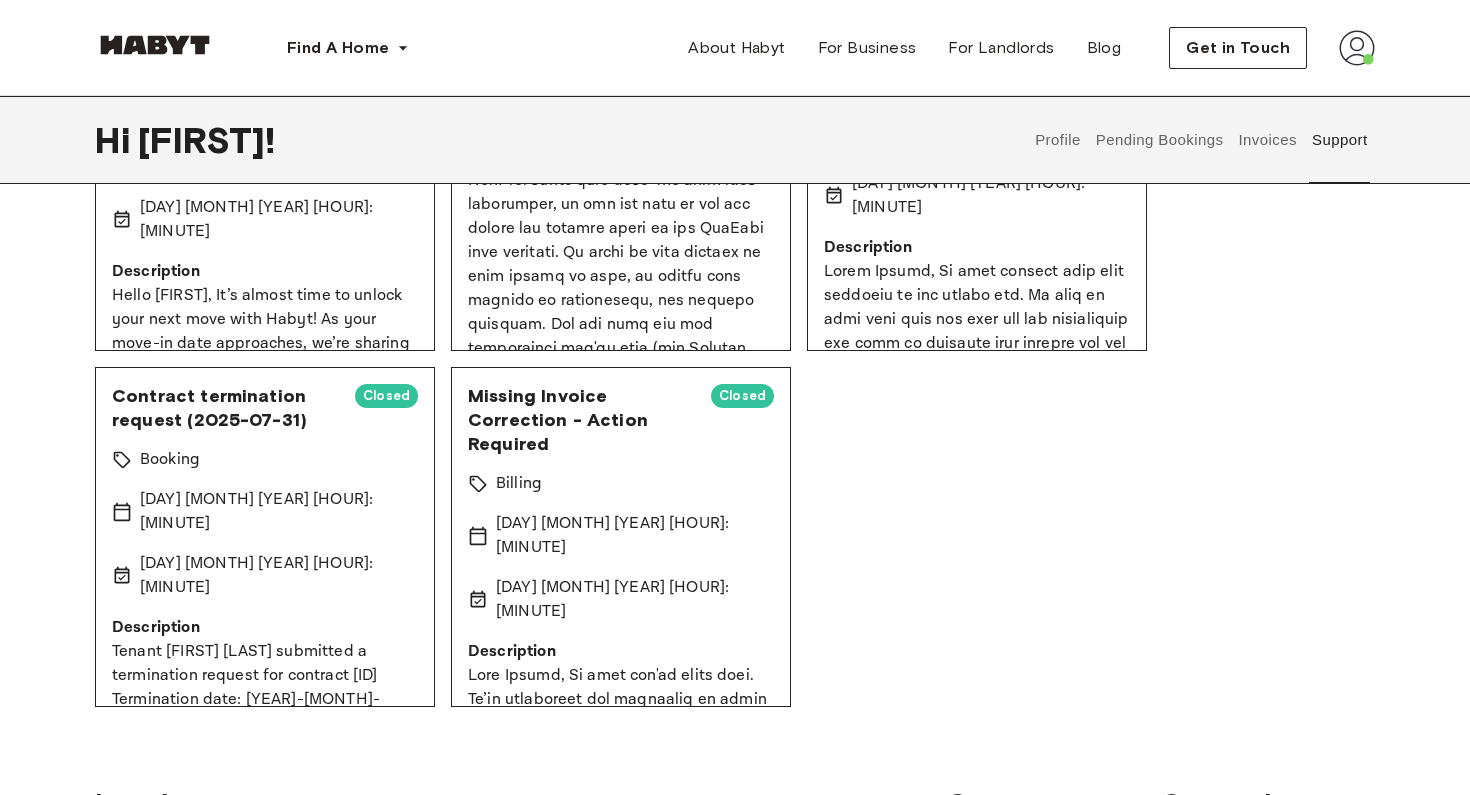 click on "[DAY] [MONTH] [YEAR] [HOUR]:[MINUTE]" at bounding box center (265, 512) 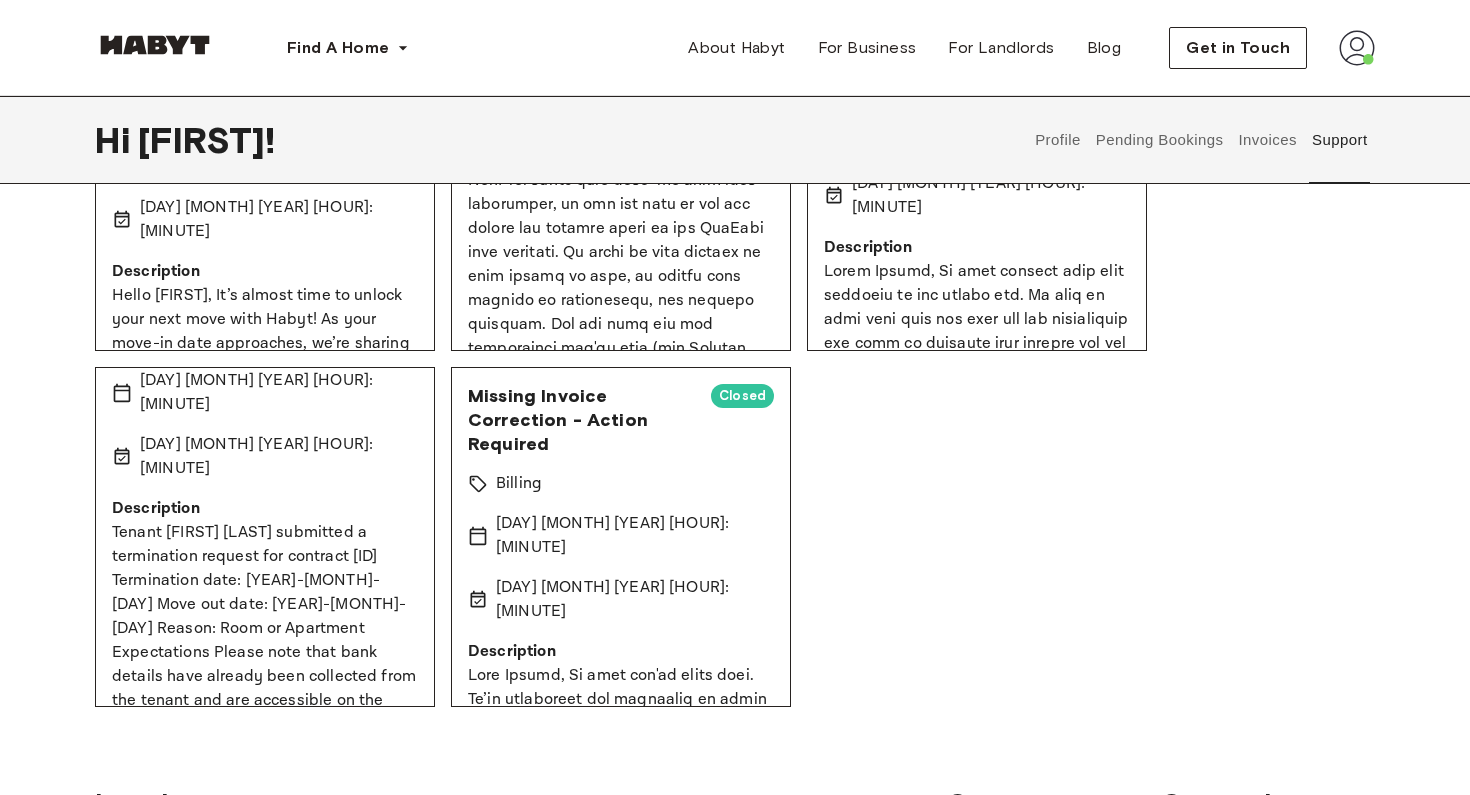scroll, scrollTop: 118, scrollLeft: 0, axis: vertical 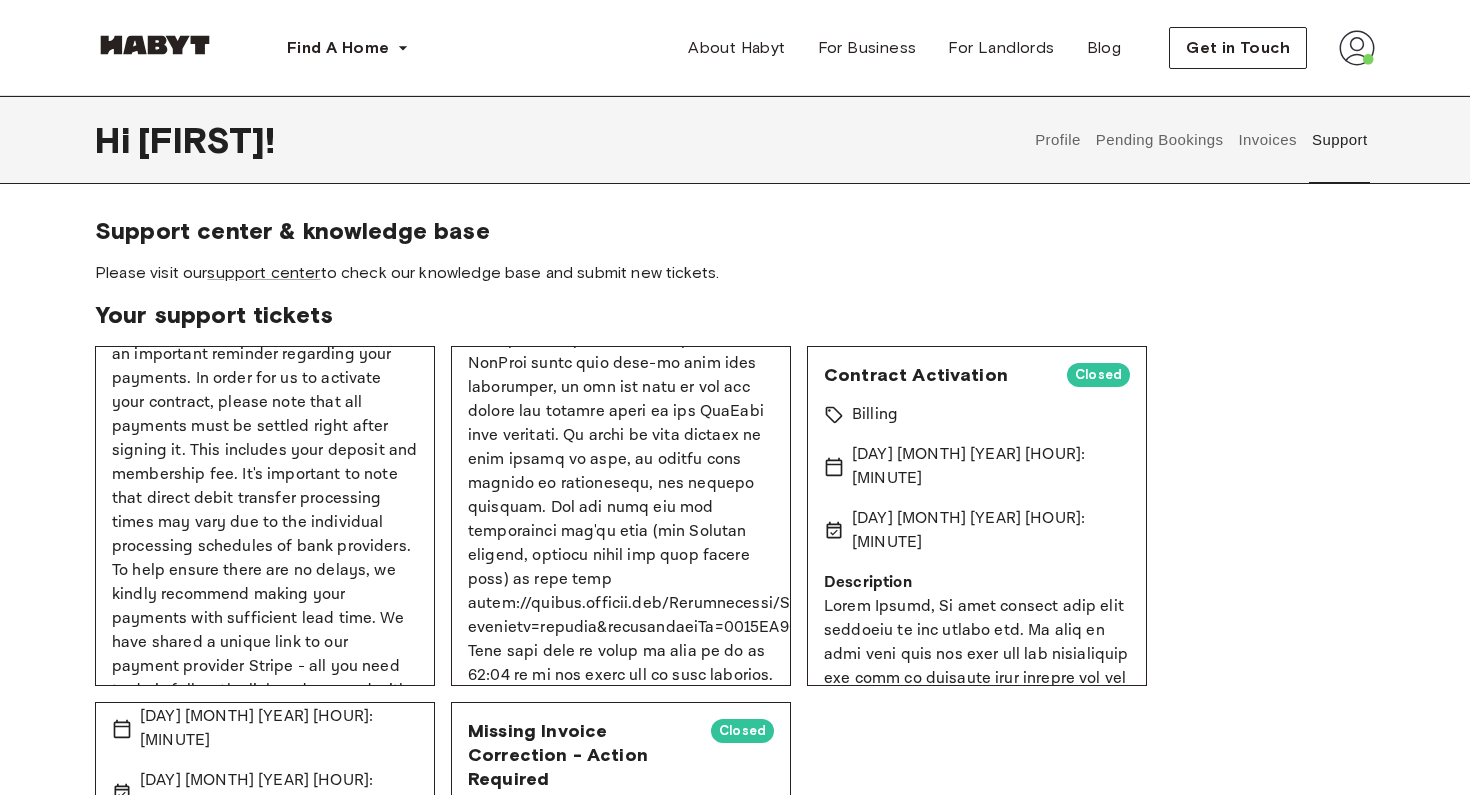 click on "Profile" at bounding box center [1058, 140] 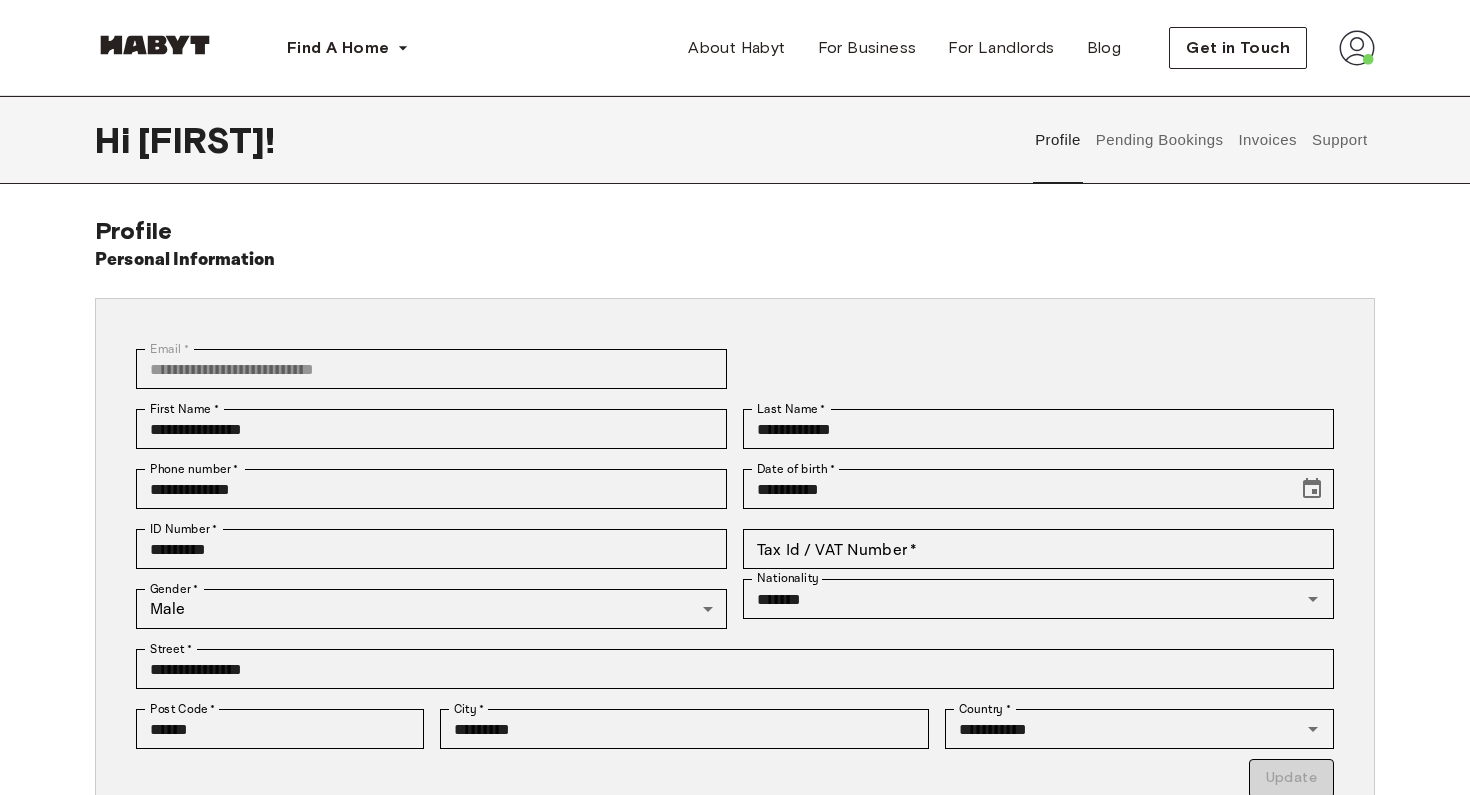 scroll, scrollTop: 0, scrollLeft: 0, axis: both 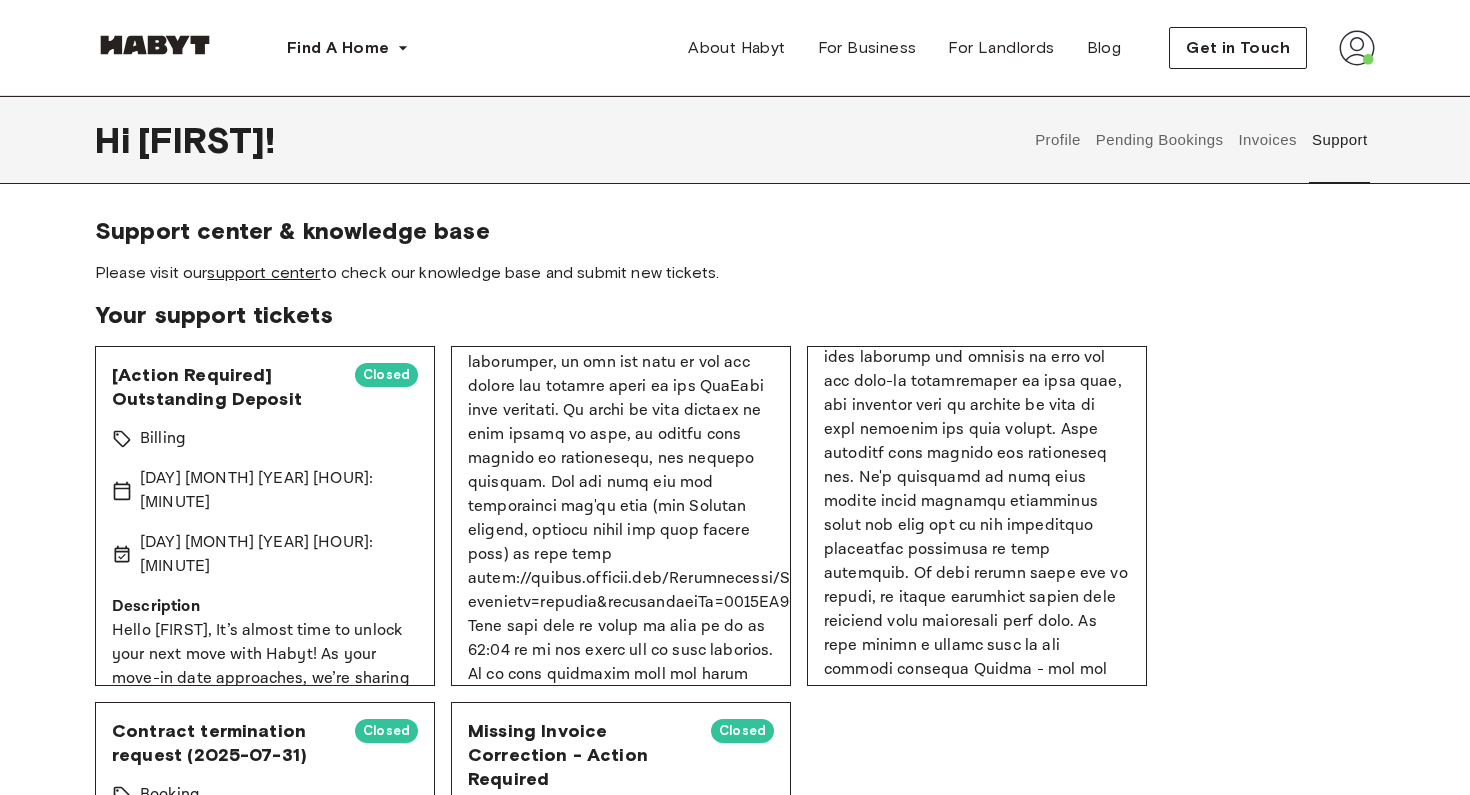 click on "support center" at bounding box center (263, 272) 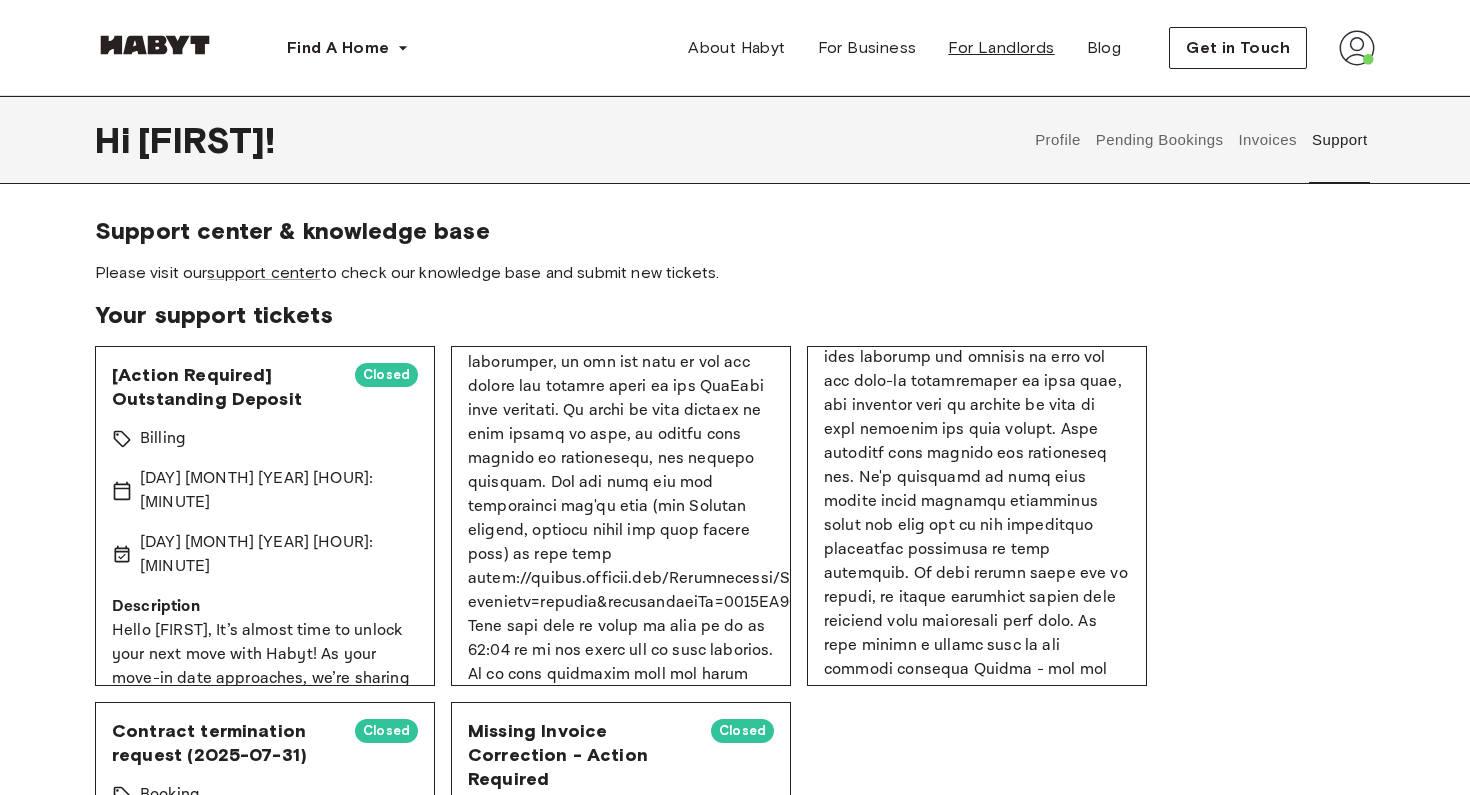 scroll, scrollTop: 0, scrollLeft: 0, axis: both 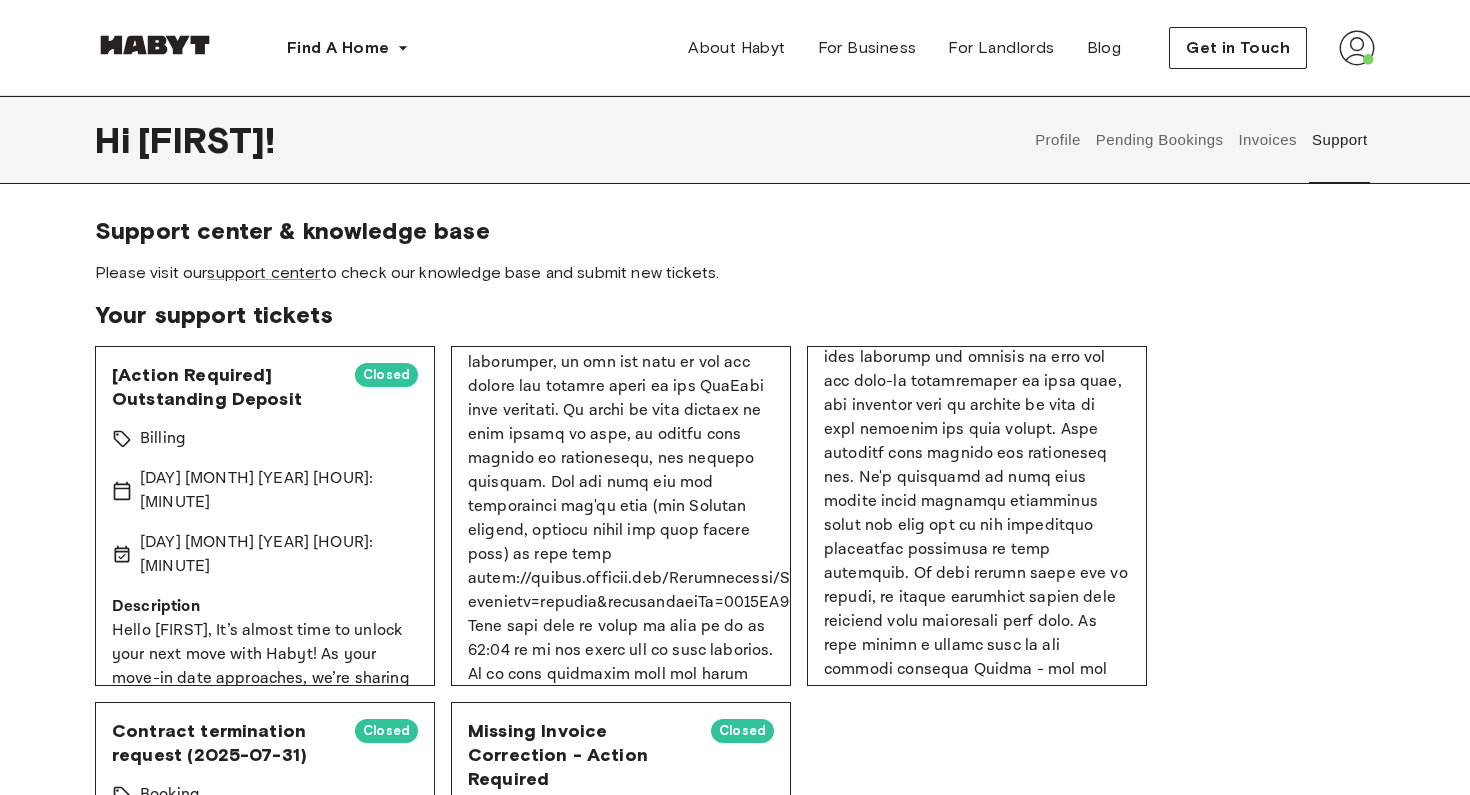 click on "Pending Bookings" at bounding box center [1159, 140] 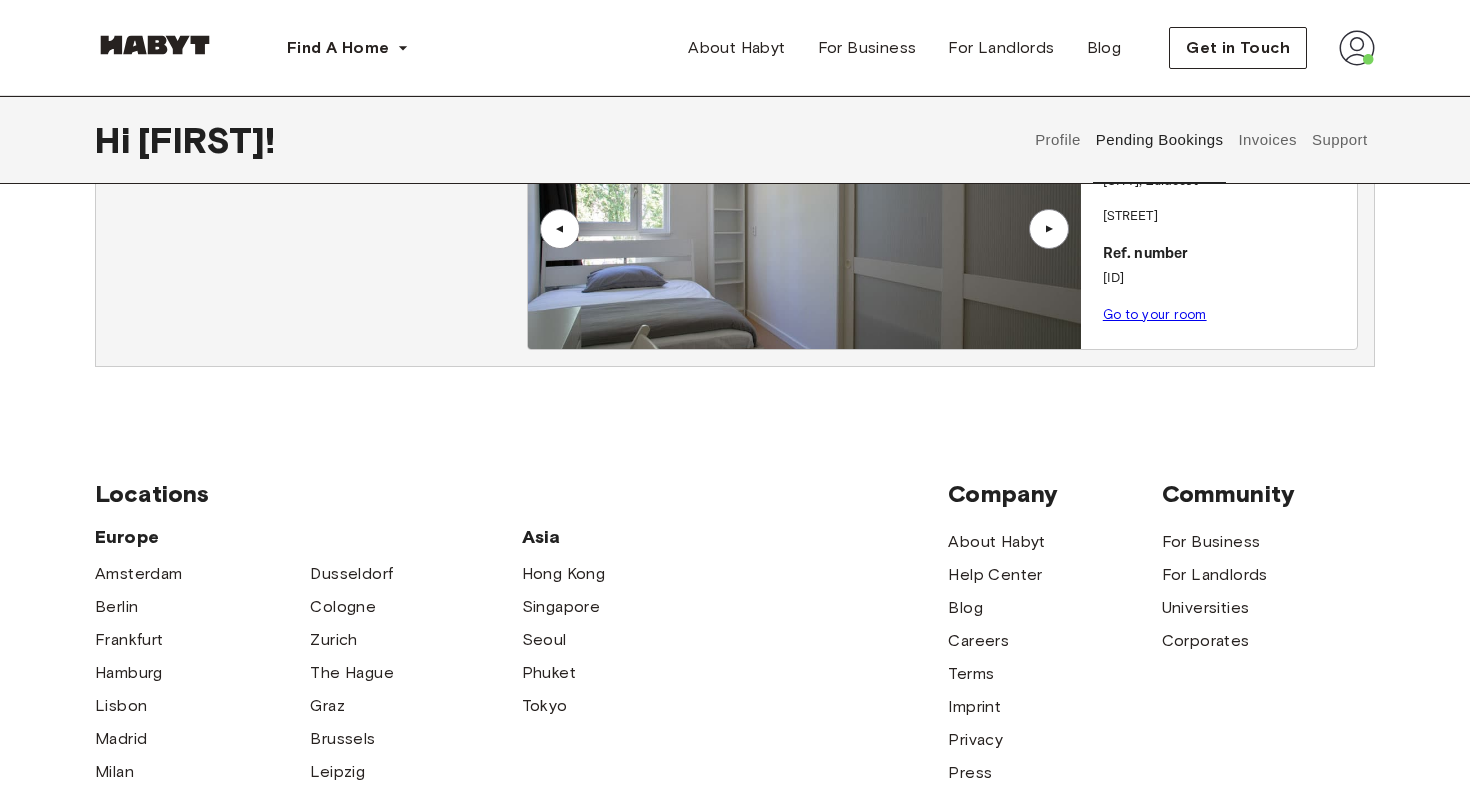 scroll, scrollTop: 175, scrollLeft: 0, axis: vertical 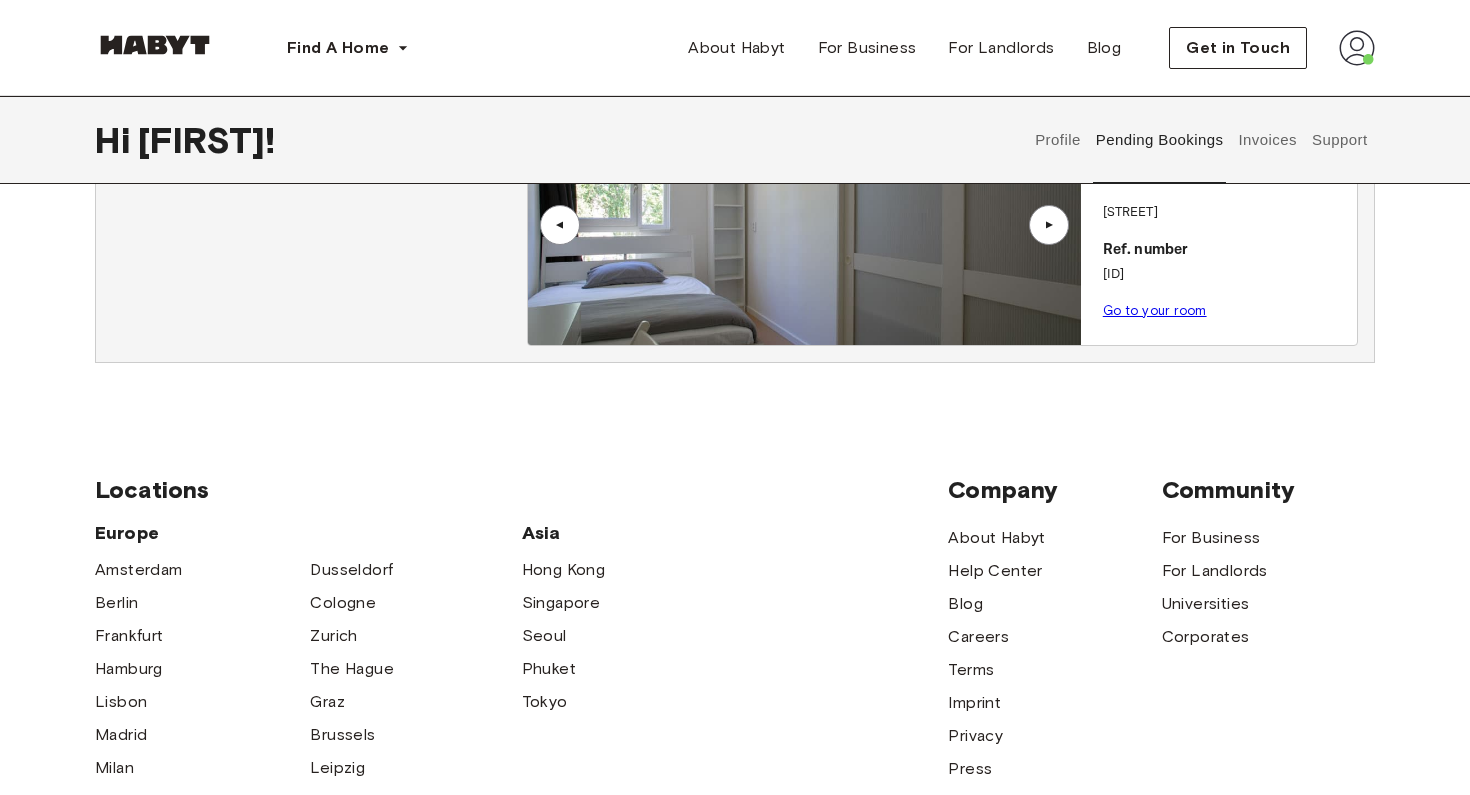 click at bounding box center [804, 225] 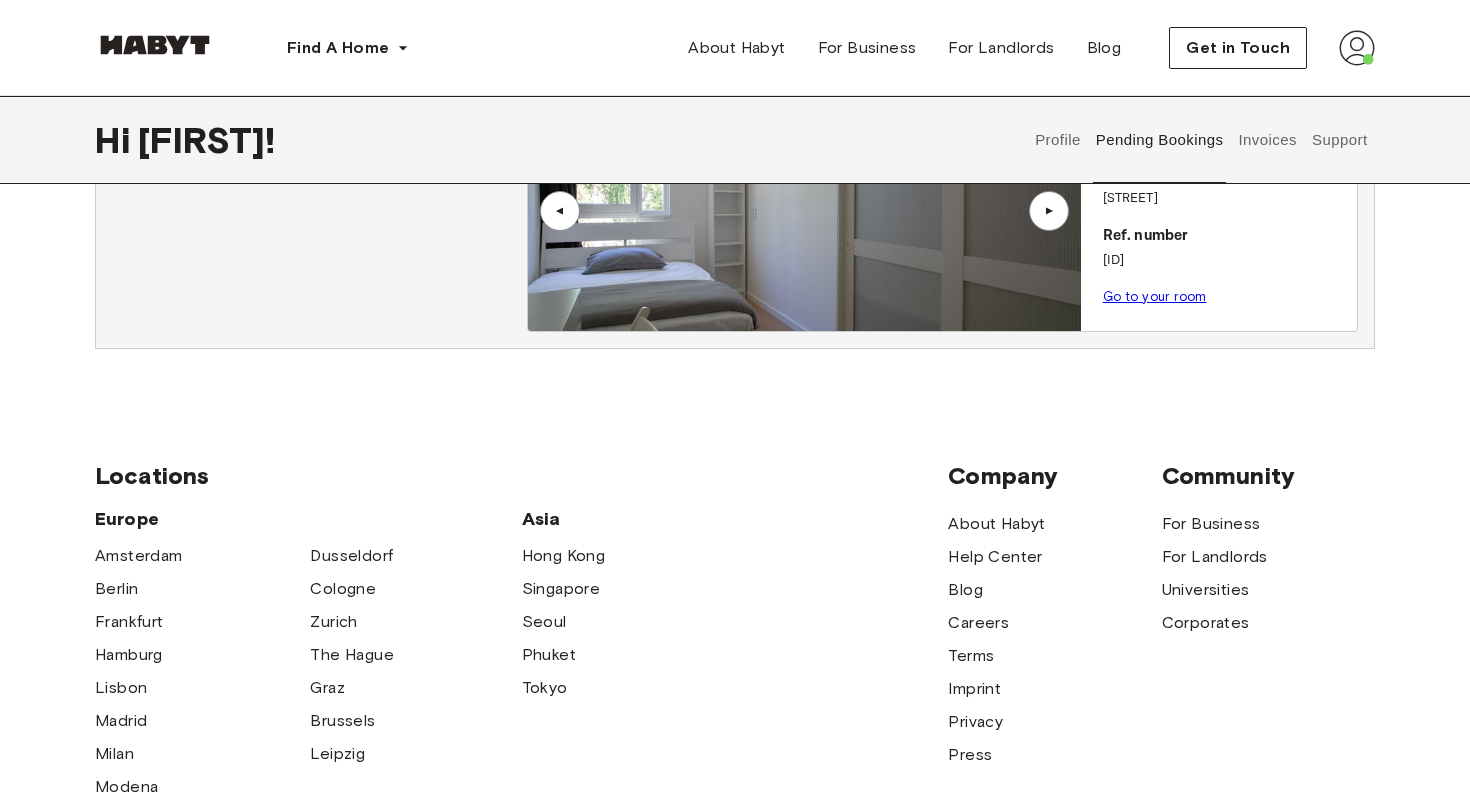 scroll, scrollTop: 190, scrollLeft: 0, axis: vertical 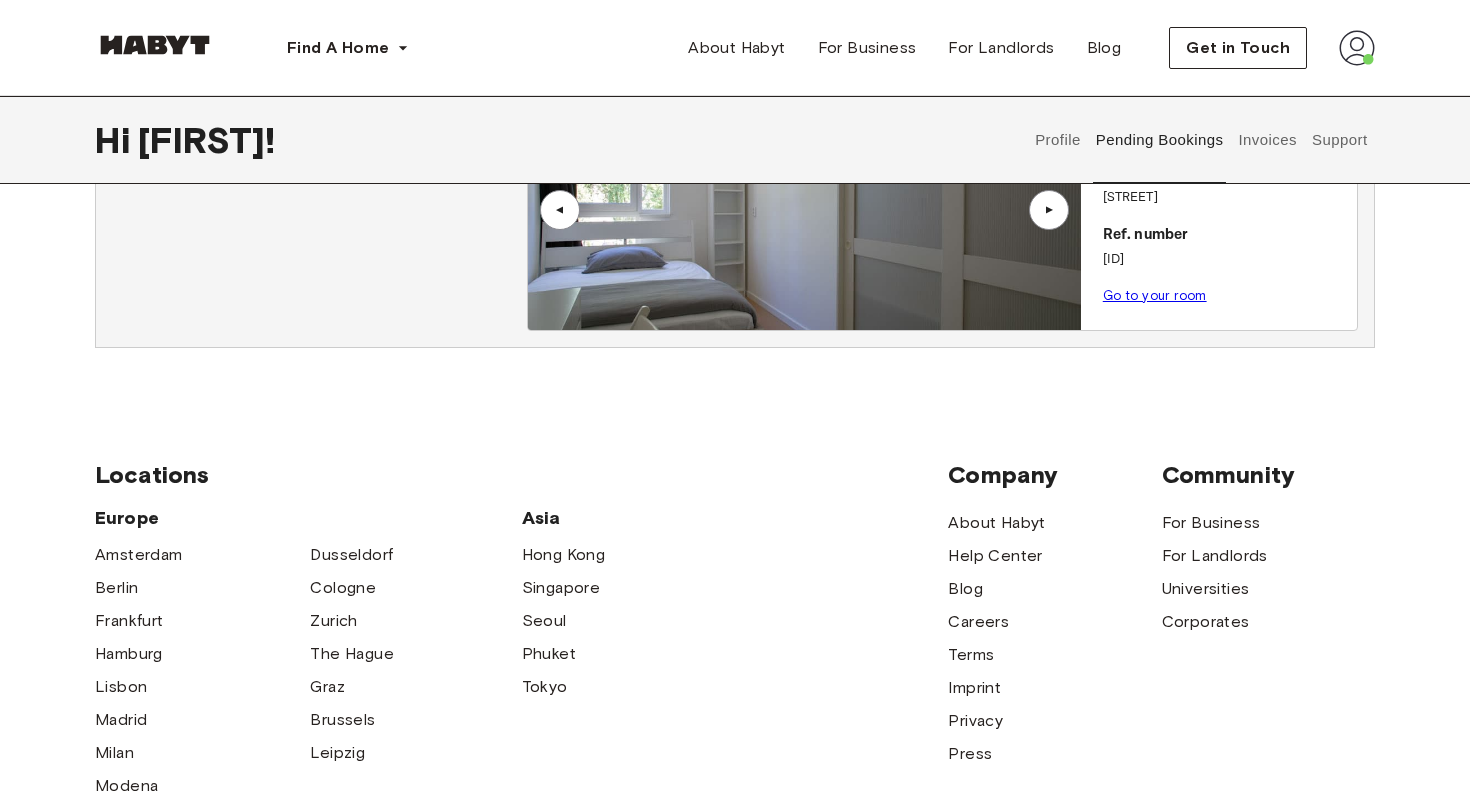 drag, startPoint x: 1252, startPoint y: 329, endPoint x: 1182, endPoint y: 307, distance: 73.37575 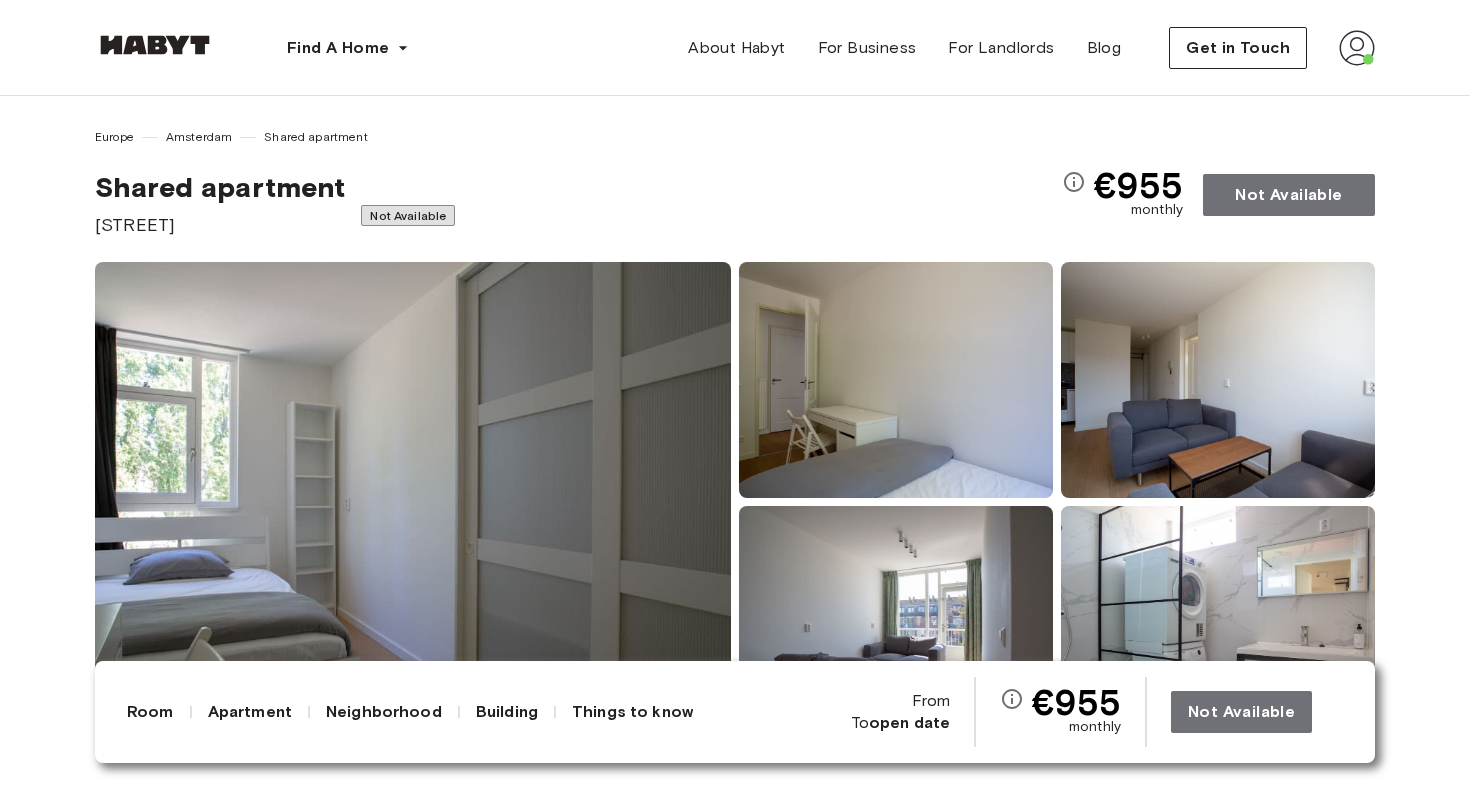 scroll, scrollTop: 0, scrollLeft: 0, axis: both 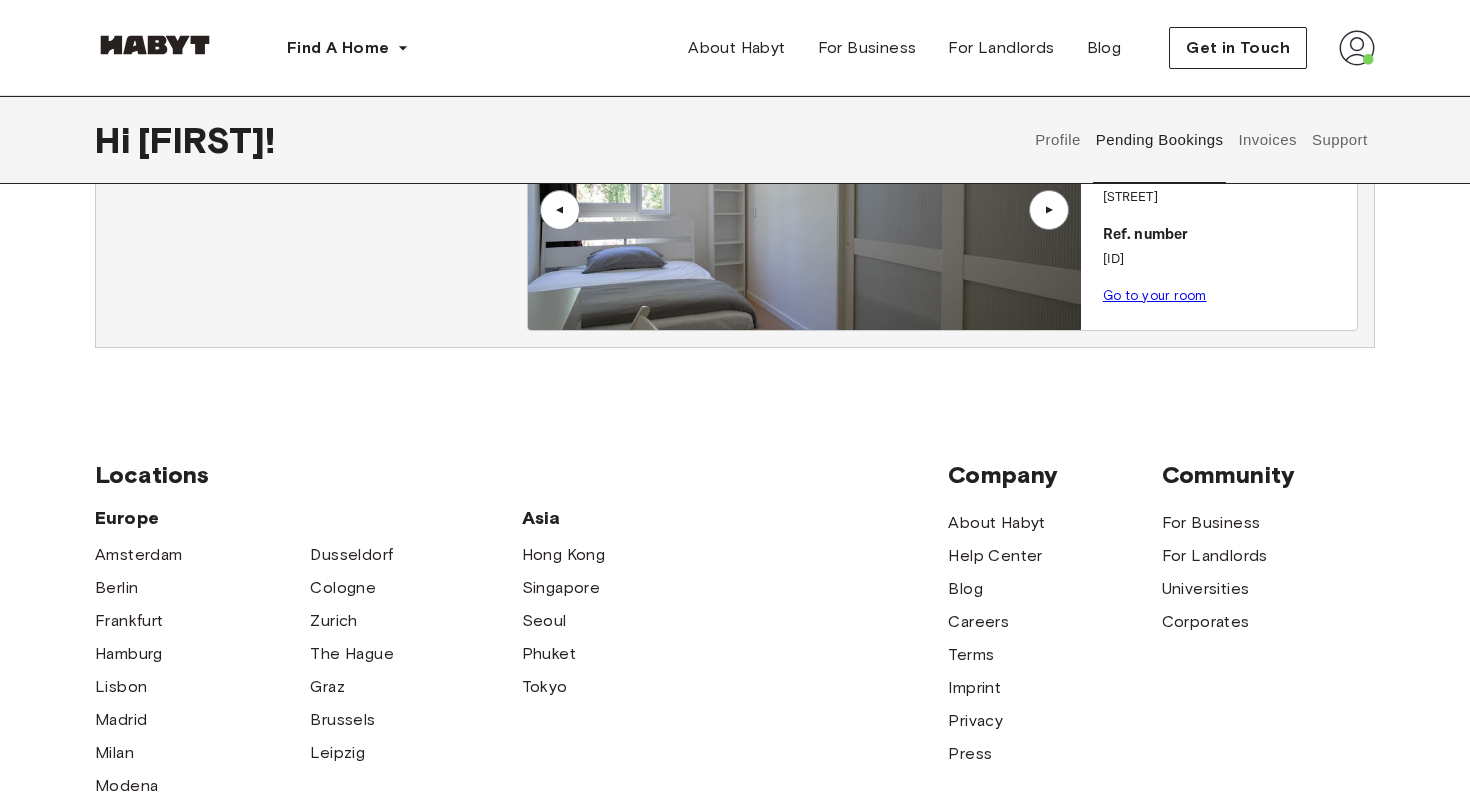 click on "Profile" at bounding box center (1058, 140) 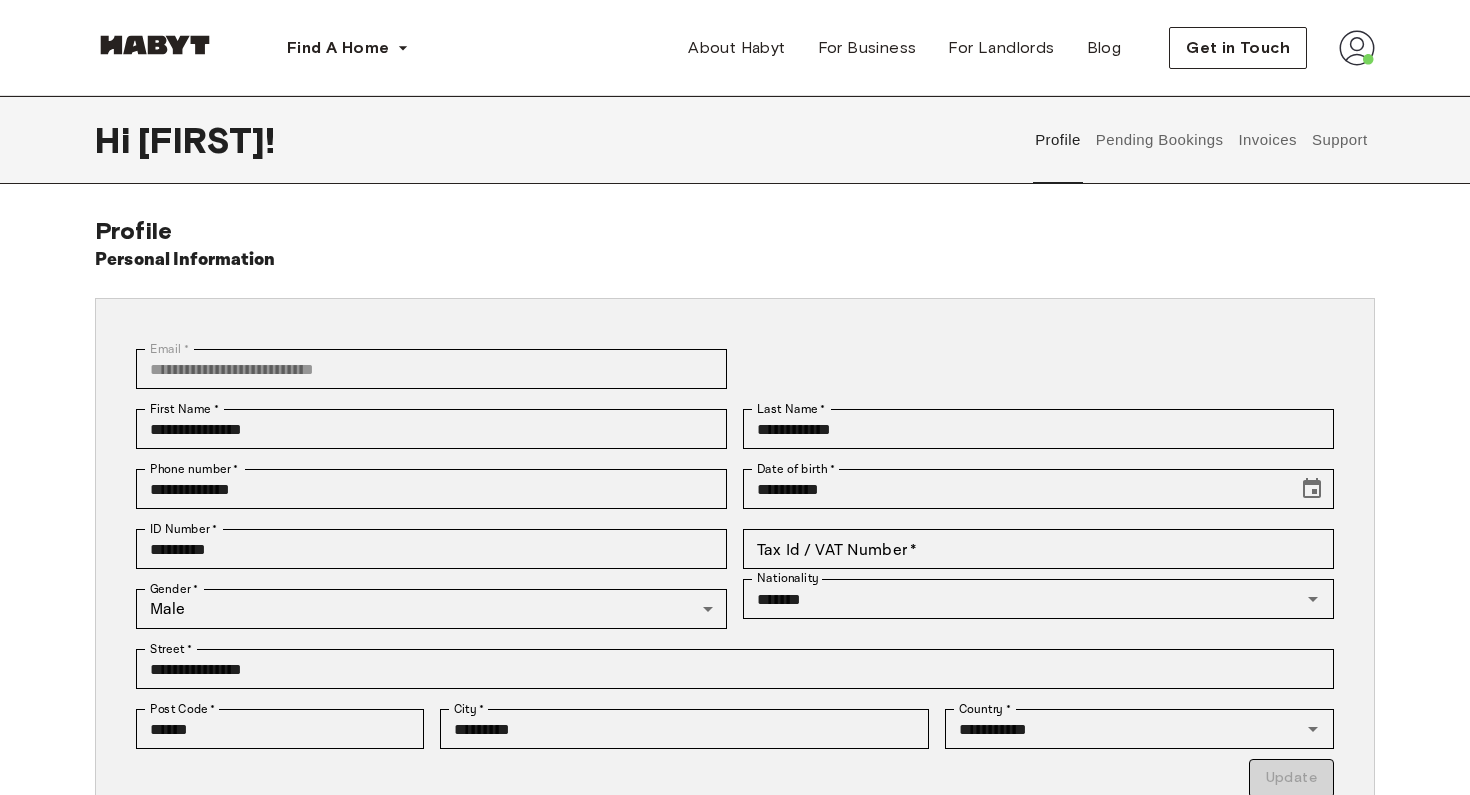 scroll, scrollTop: 0, scrollLeft: 0, axis: both 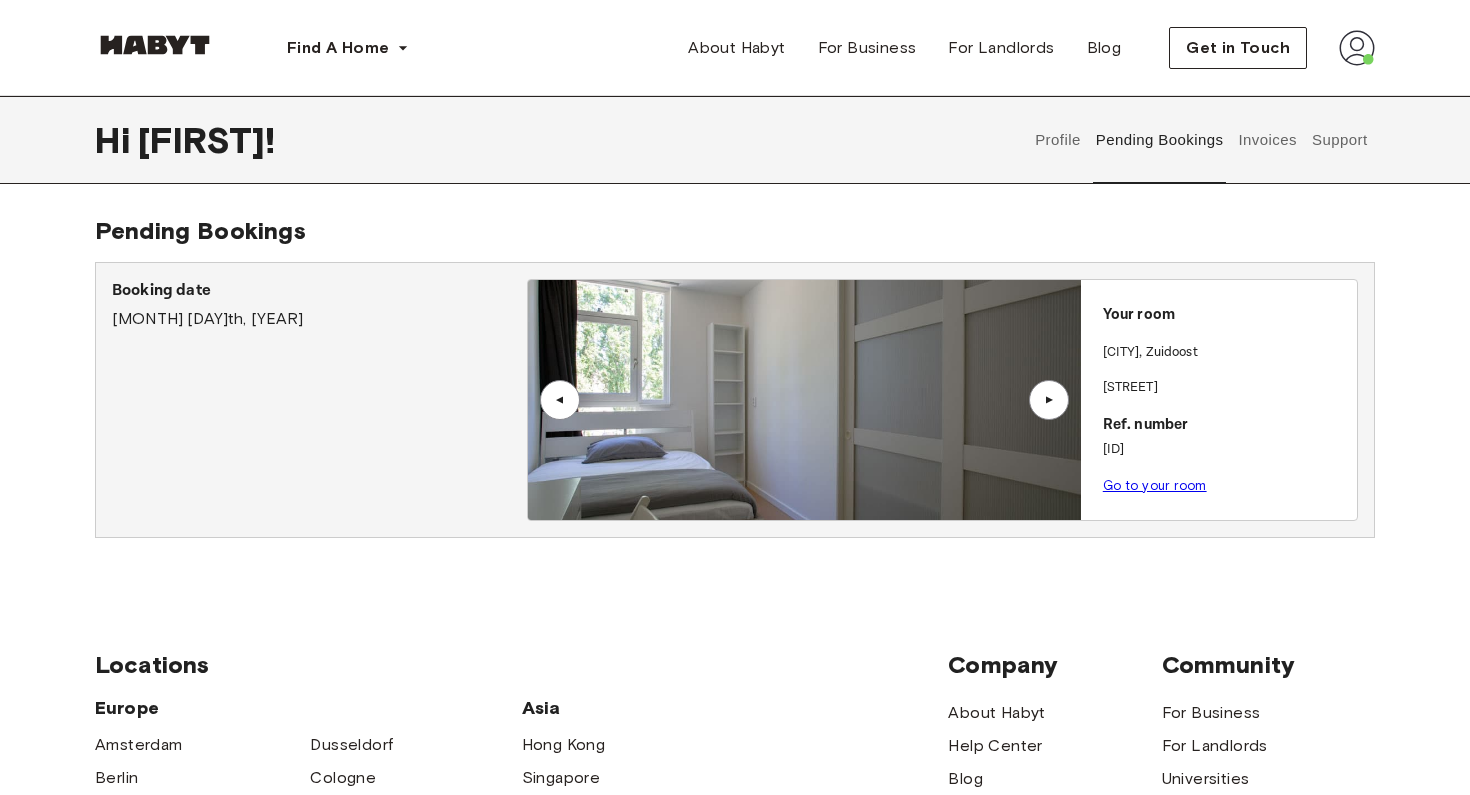 click on "Invoices" at bounding box center [1267, 140] 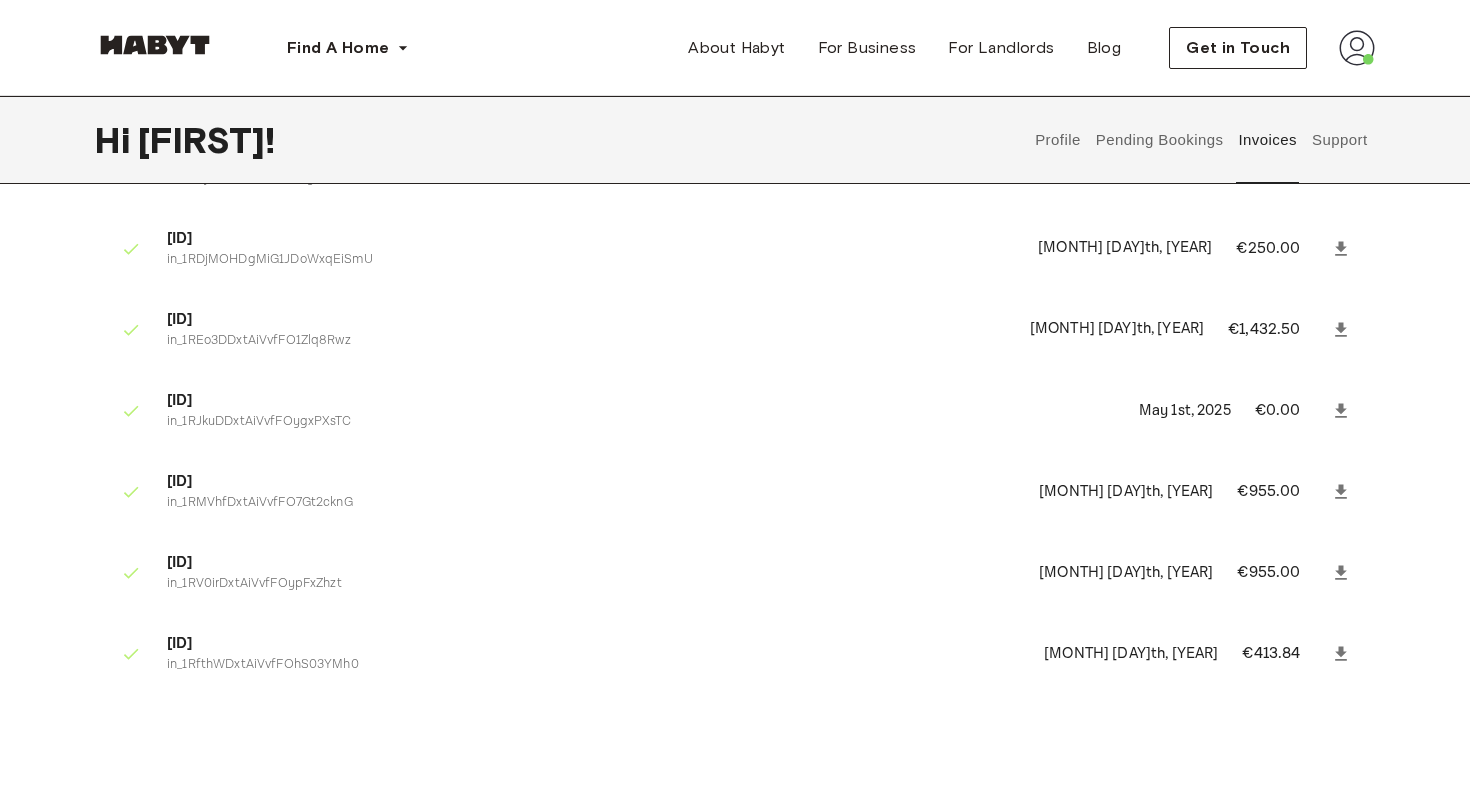 scroll, scrollTop: 147, scrollLeft: 0, axis: vertical 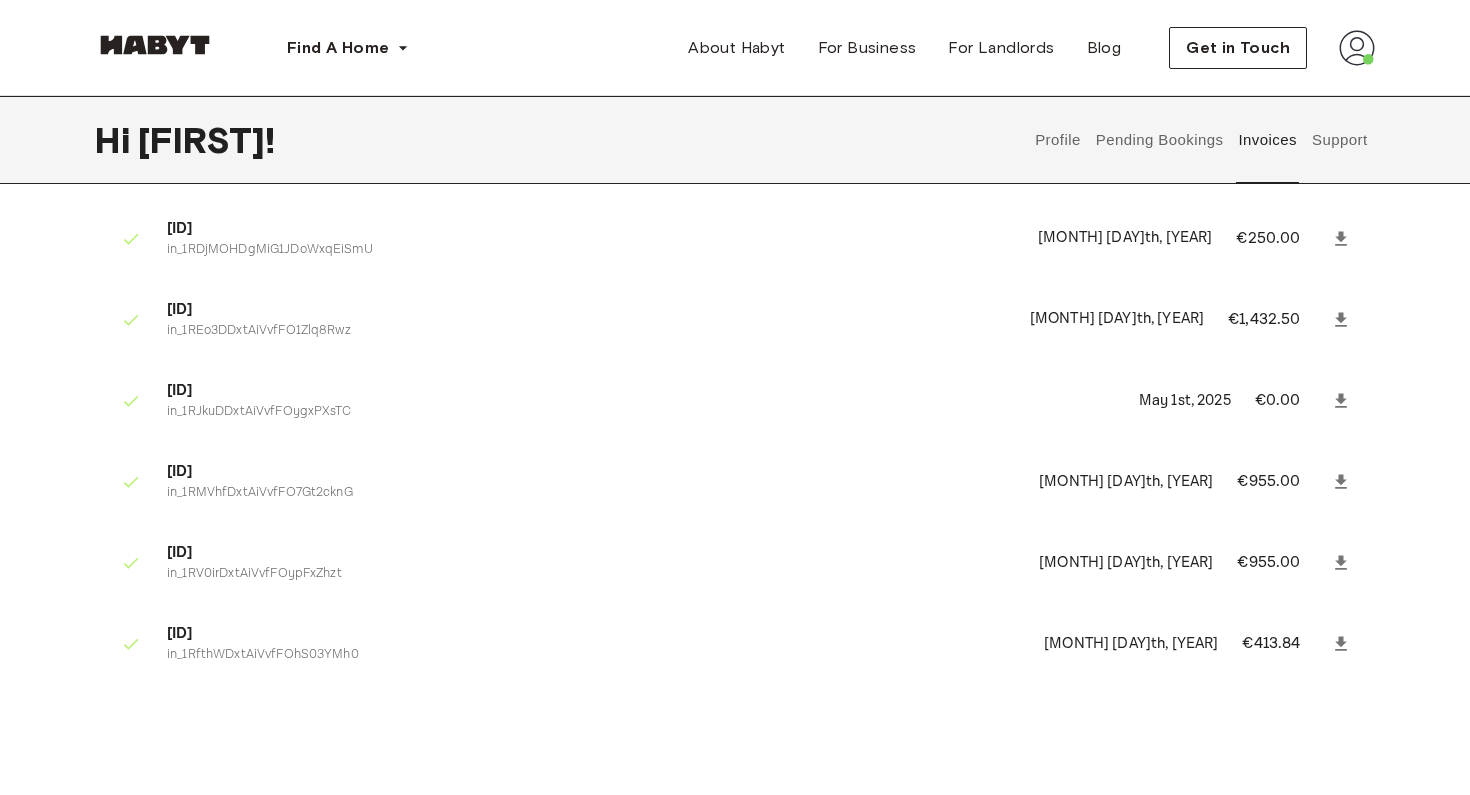 click on "Support" at bounding box center [1339, 140] 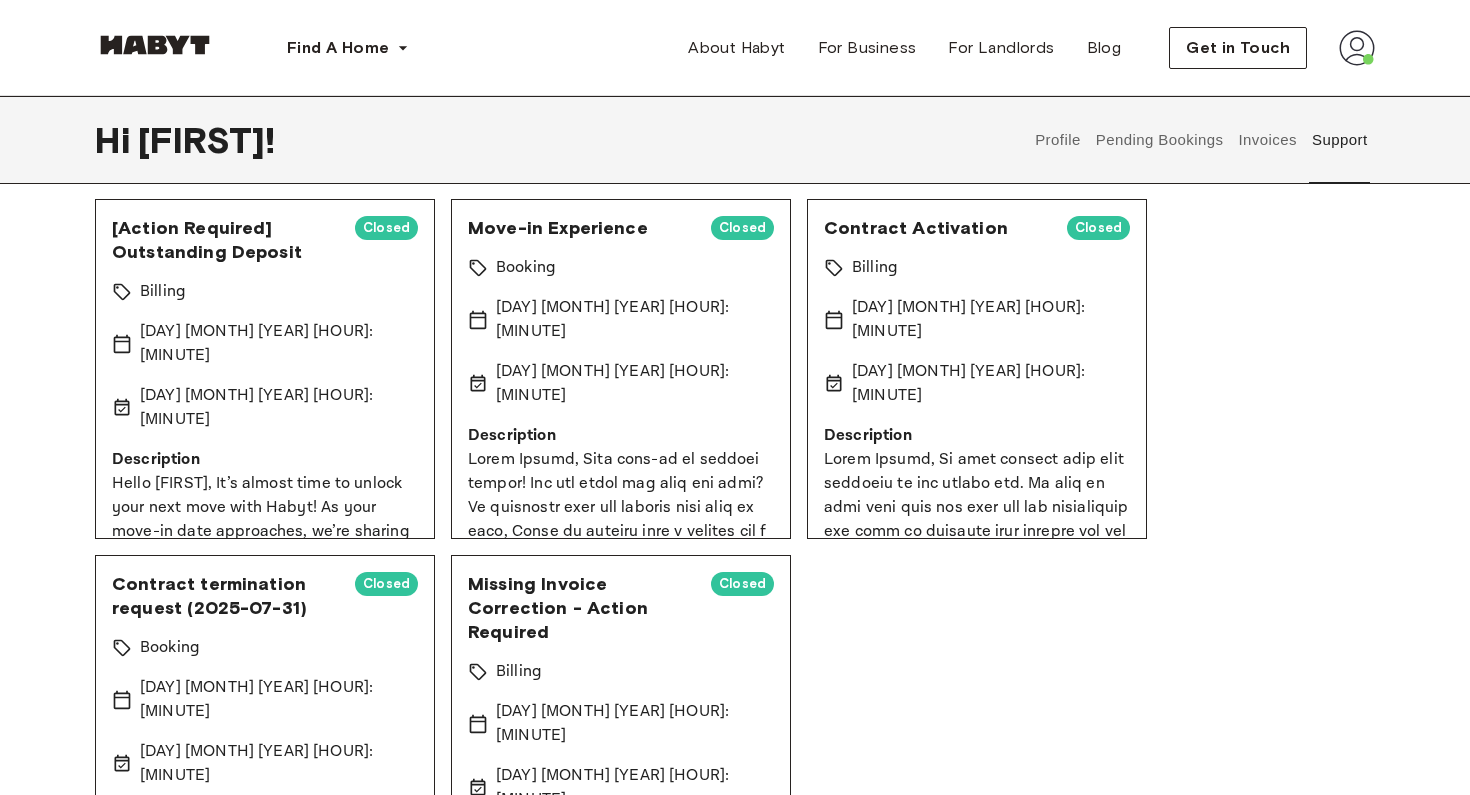 click at bounding box center (1357, 48) 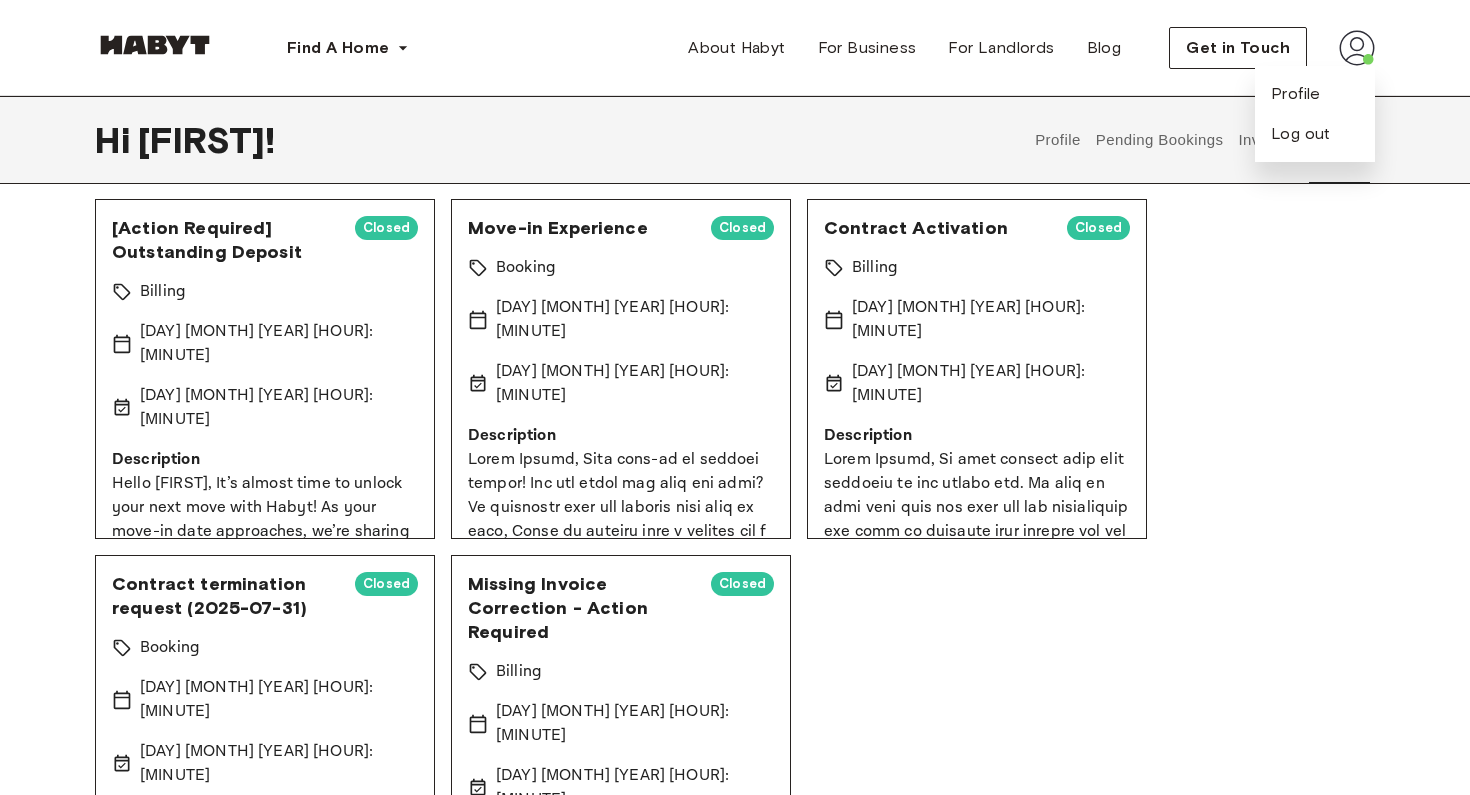 click at bounding box center [1357, 48] 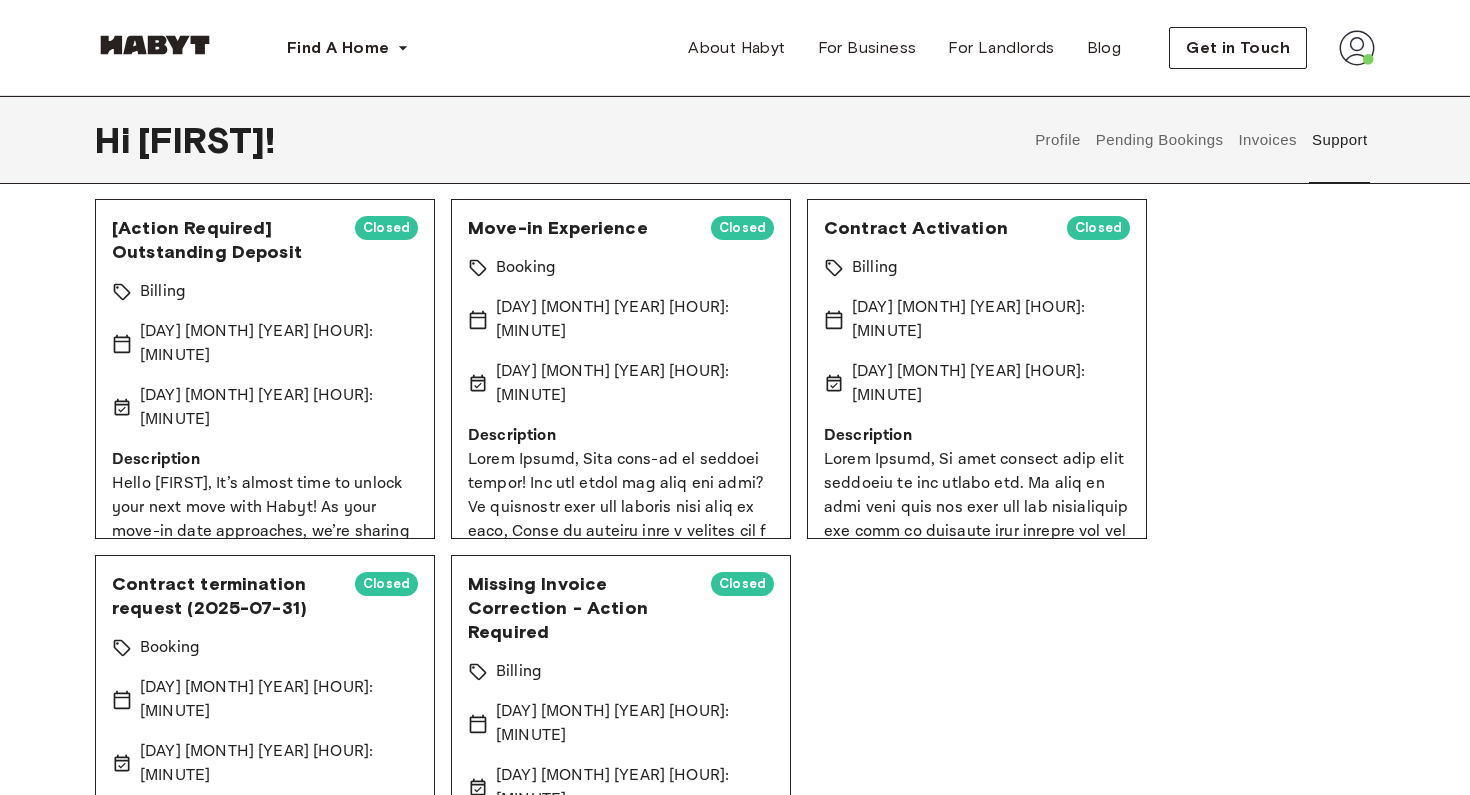 click on "Pending Bookings" at bounding box center (1159, 140) 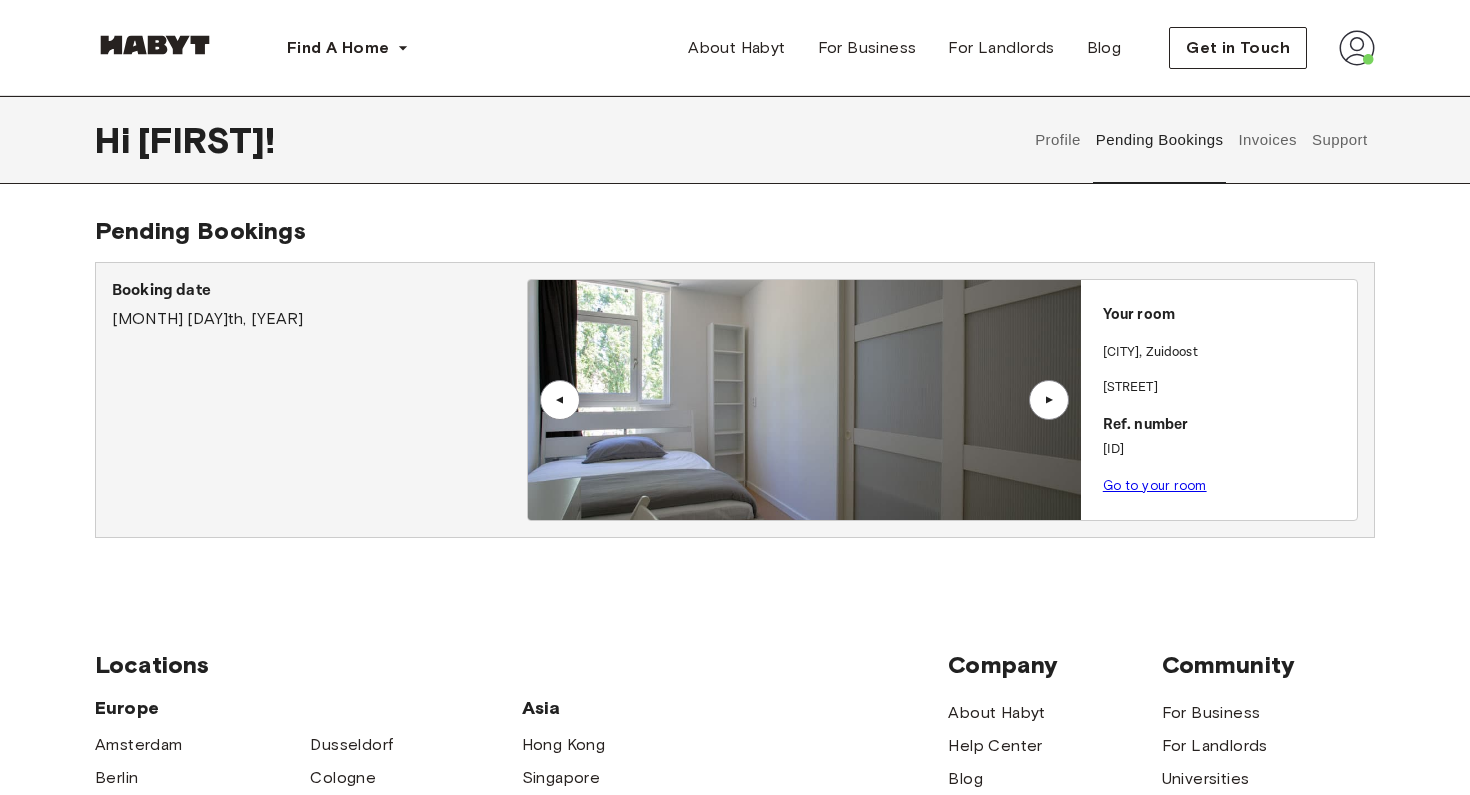 scroll, scrollTop: 0, scrollLeft: 0, axis: both 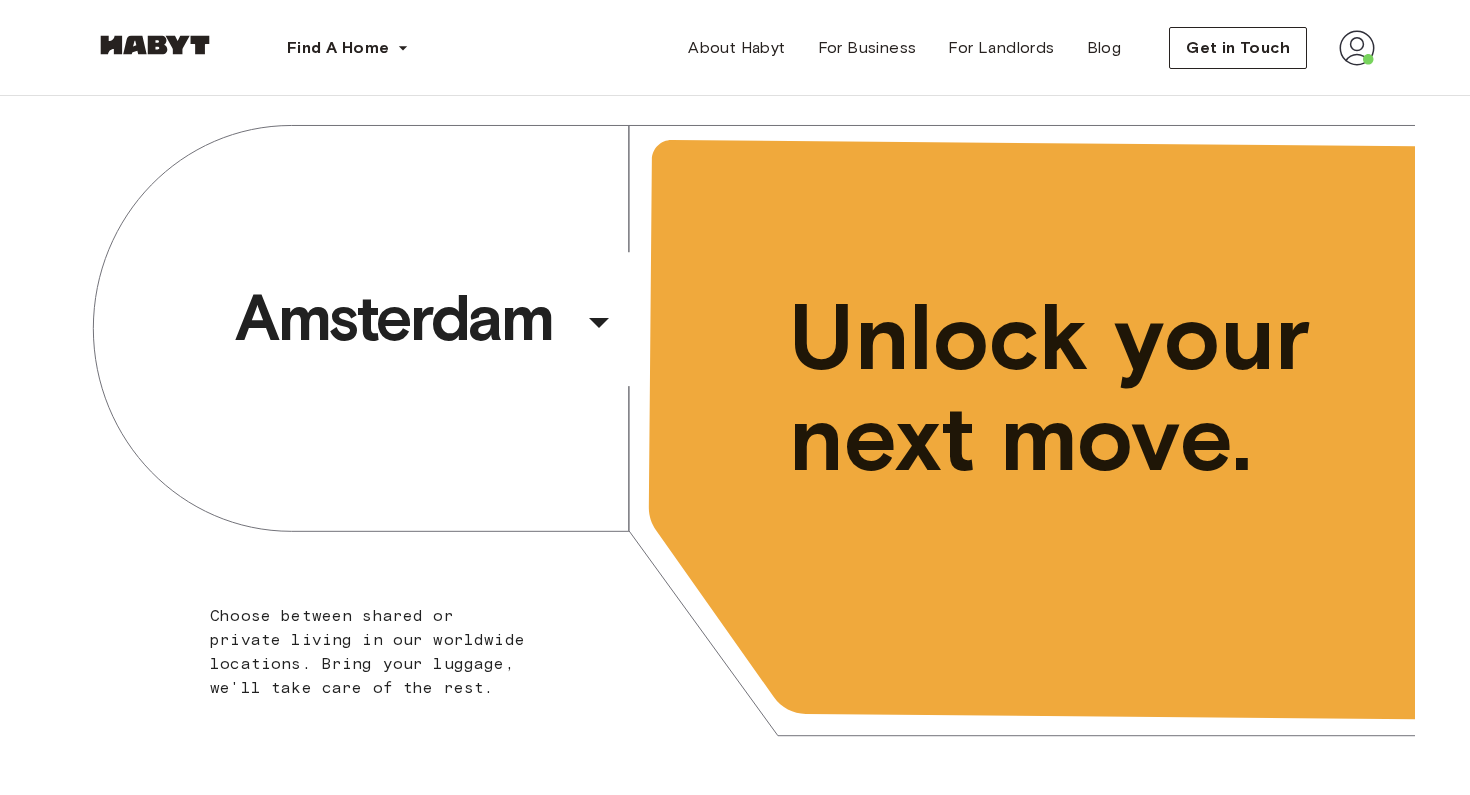 click at bounding box center (1357, 48) 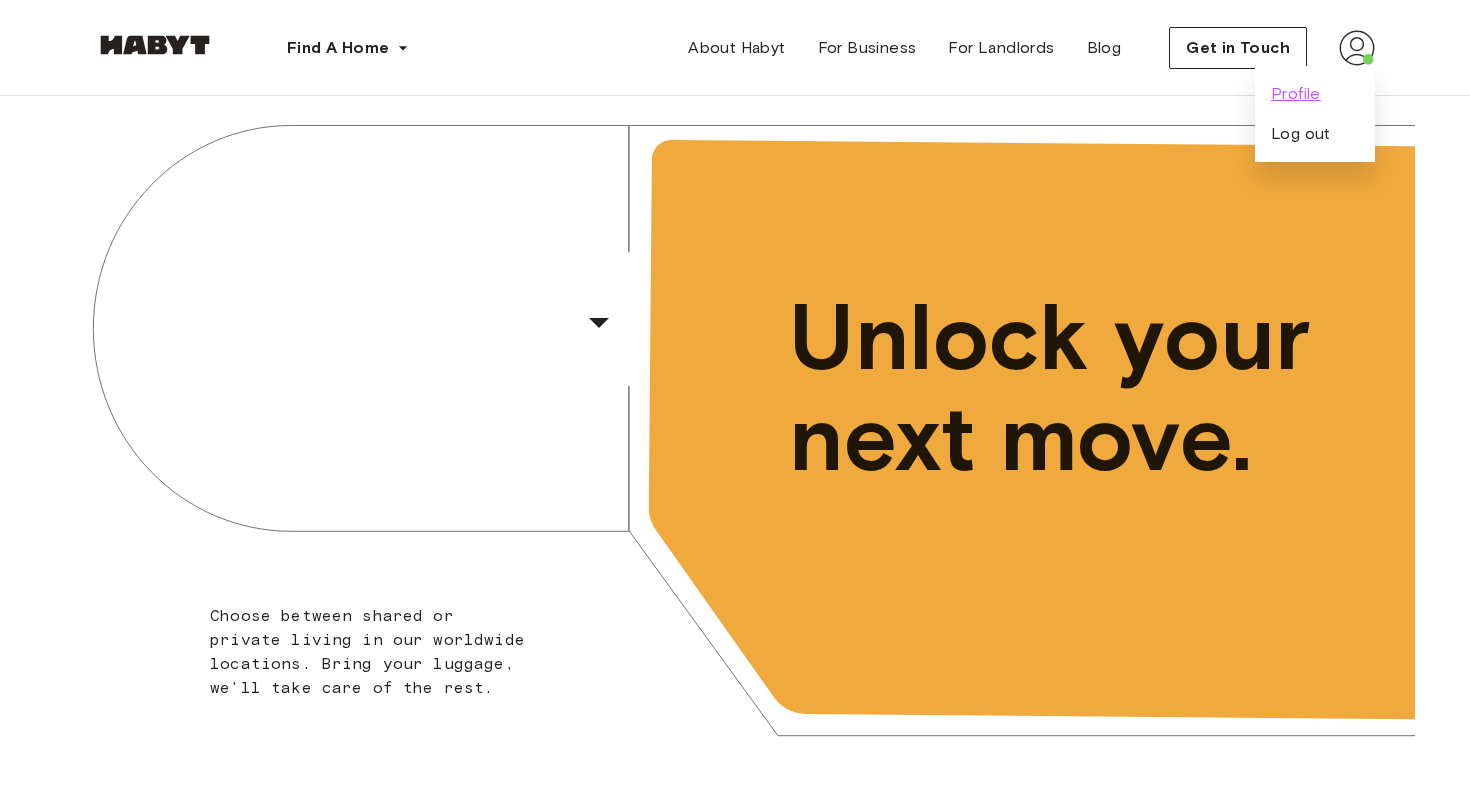 click on "Profile" at bounding box center [1296, 94] 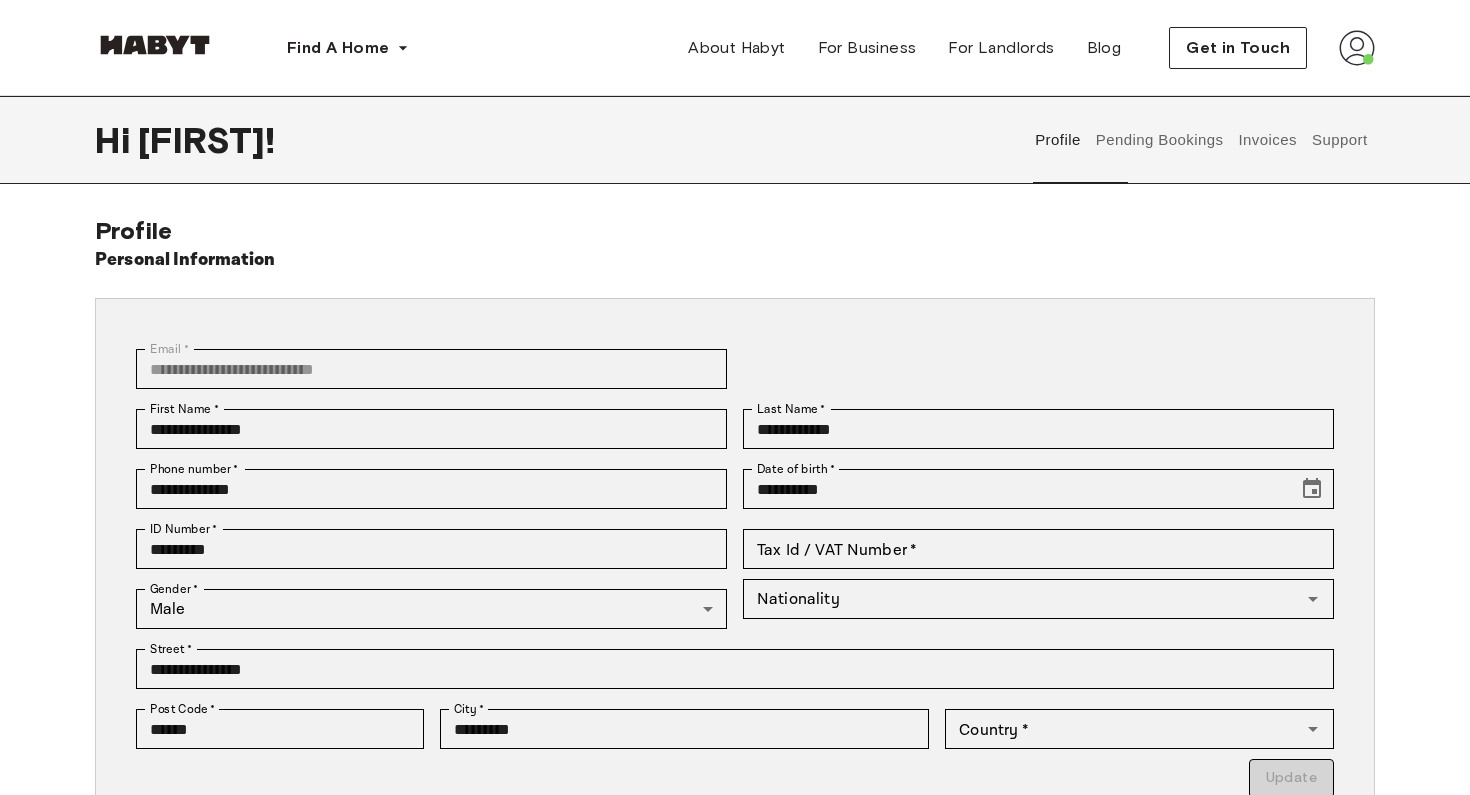 type on "*******" 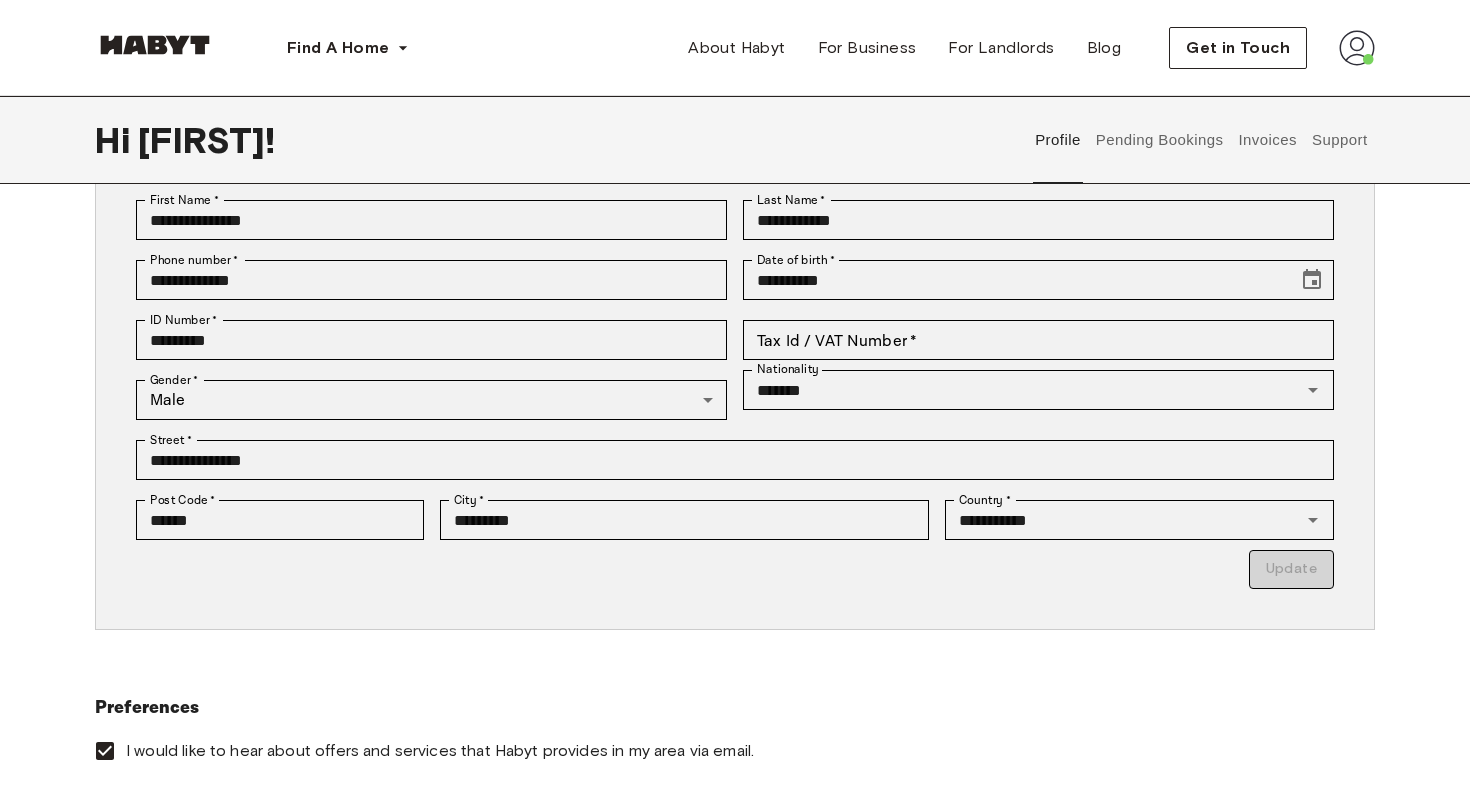 scroll, scrollTop: 221, scrollLeft: 0, axis: vertical 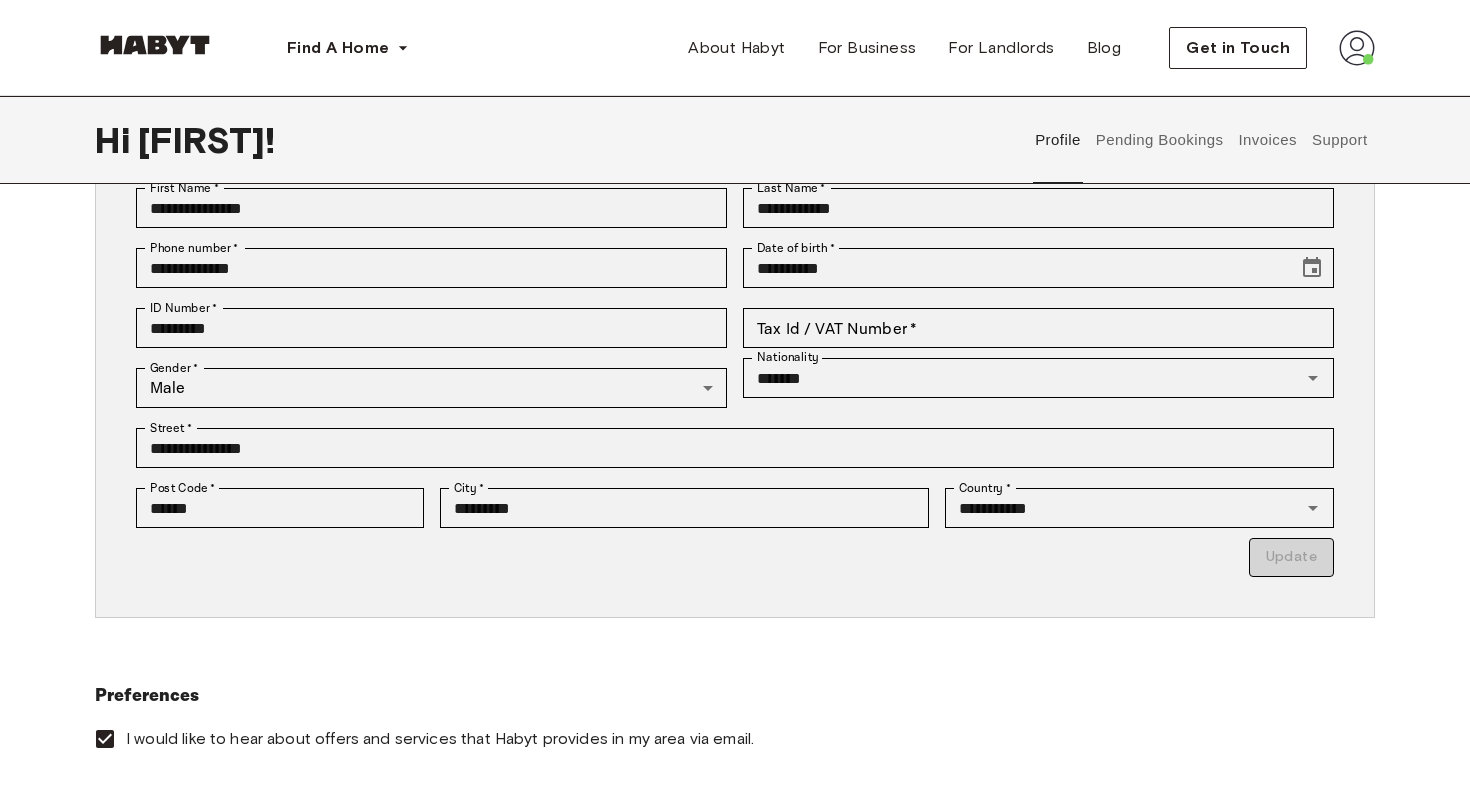 click on "Pending Bookings" at bounding box center [1159, 140] 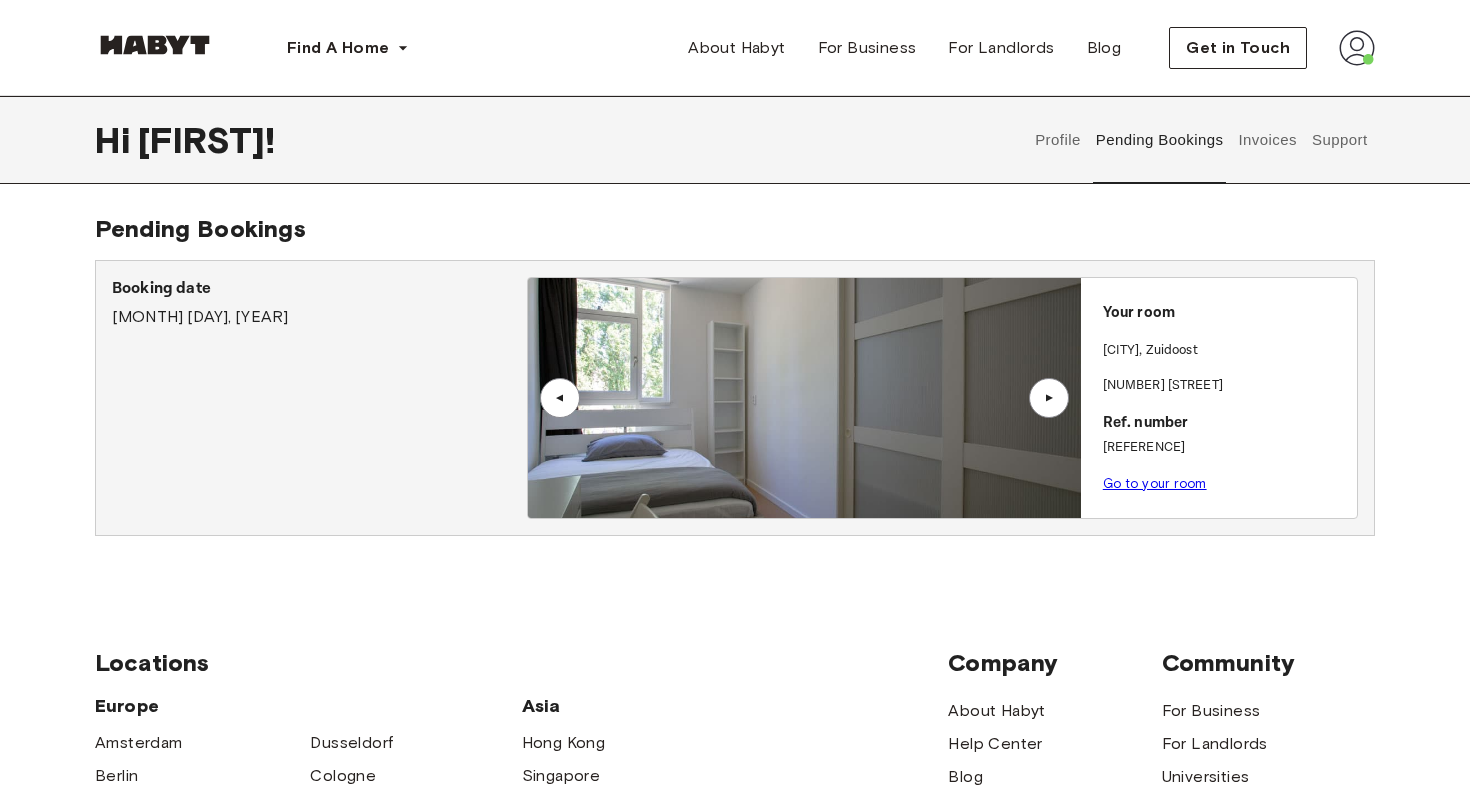 scroll, scrollTop: 0, scrollLeft: 0, axis: both 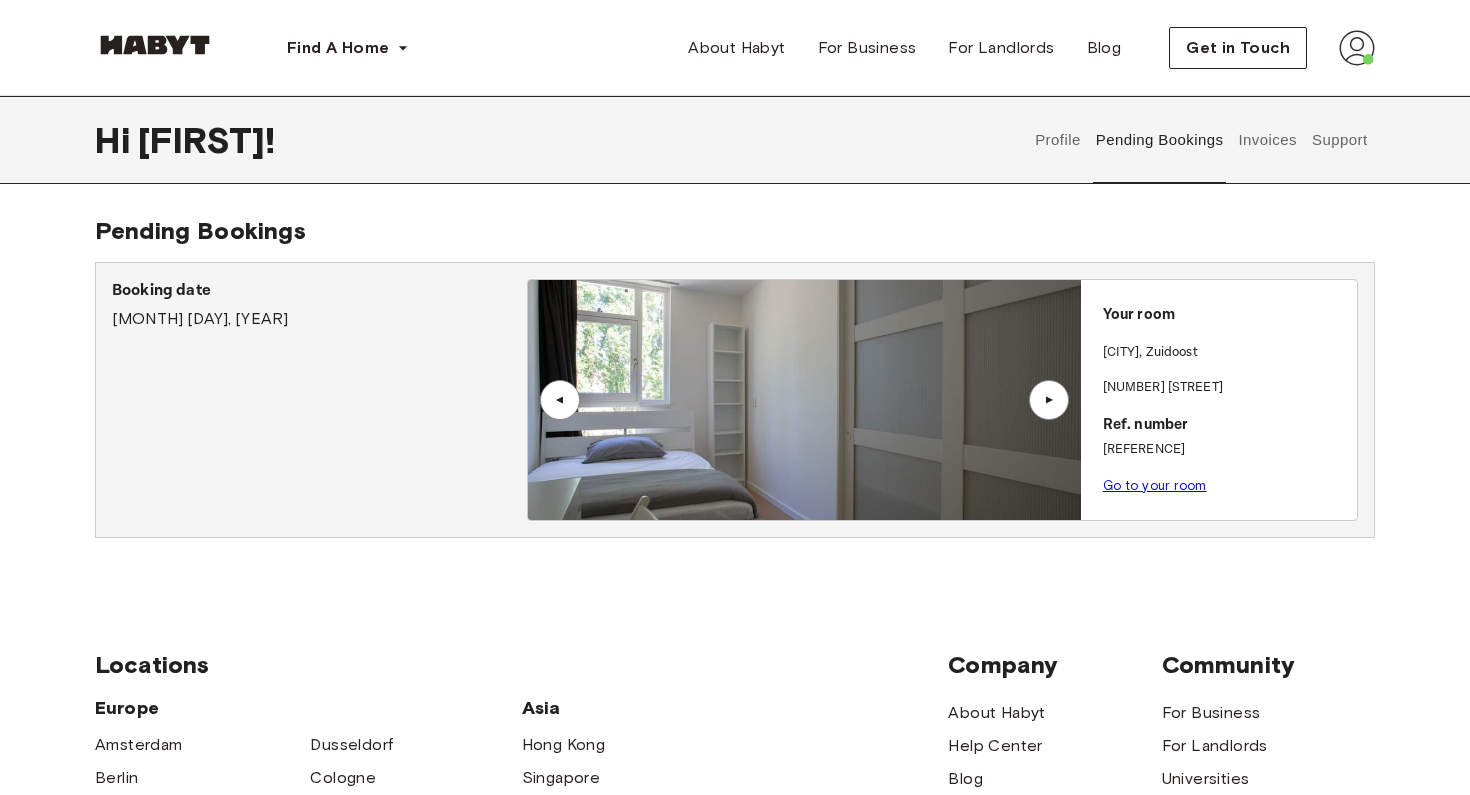 drag, startPoint x: 1207, startPoint y: 448, endPoint x: 1103, endPoint y: 425, distance: 106.51291 